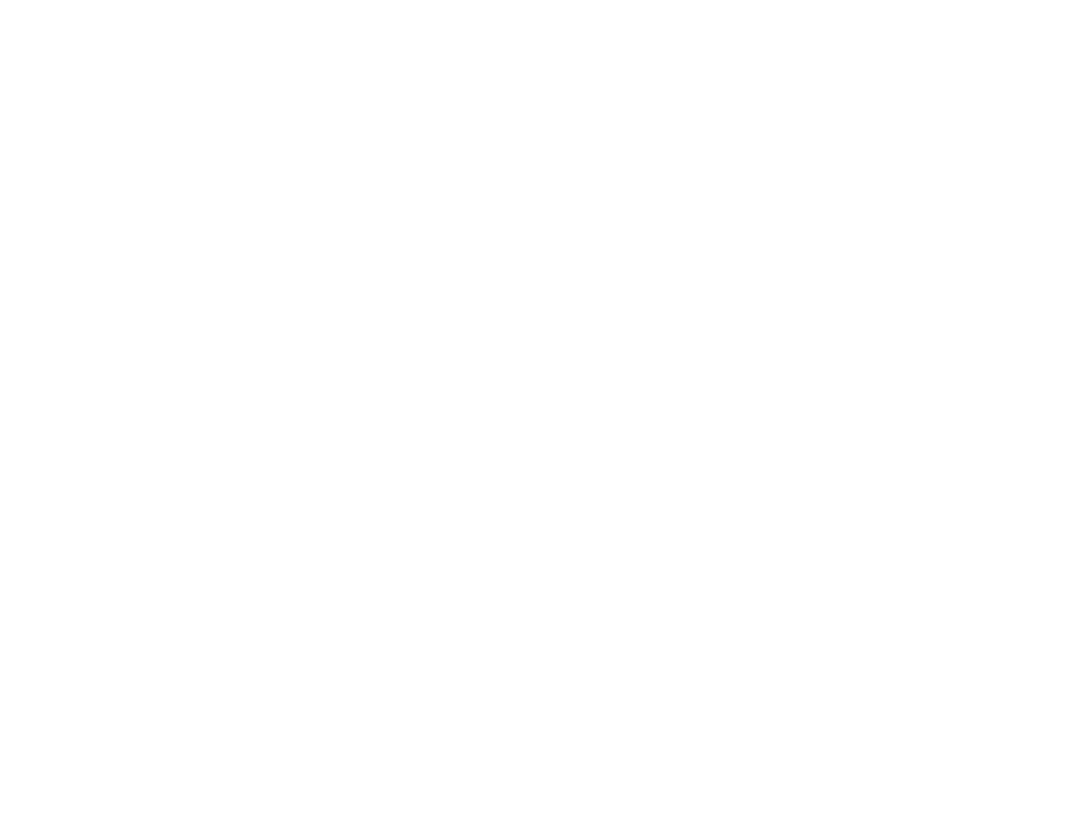 scroll, scrollTop: 0, scrollLeft: 0, axis: both 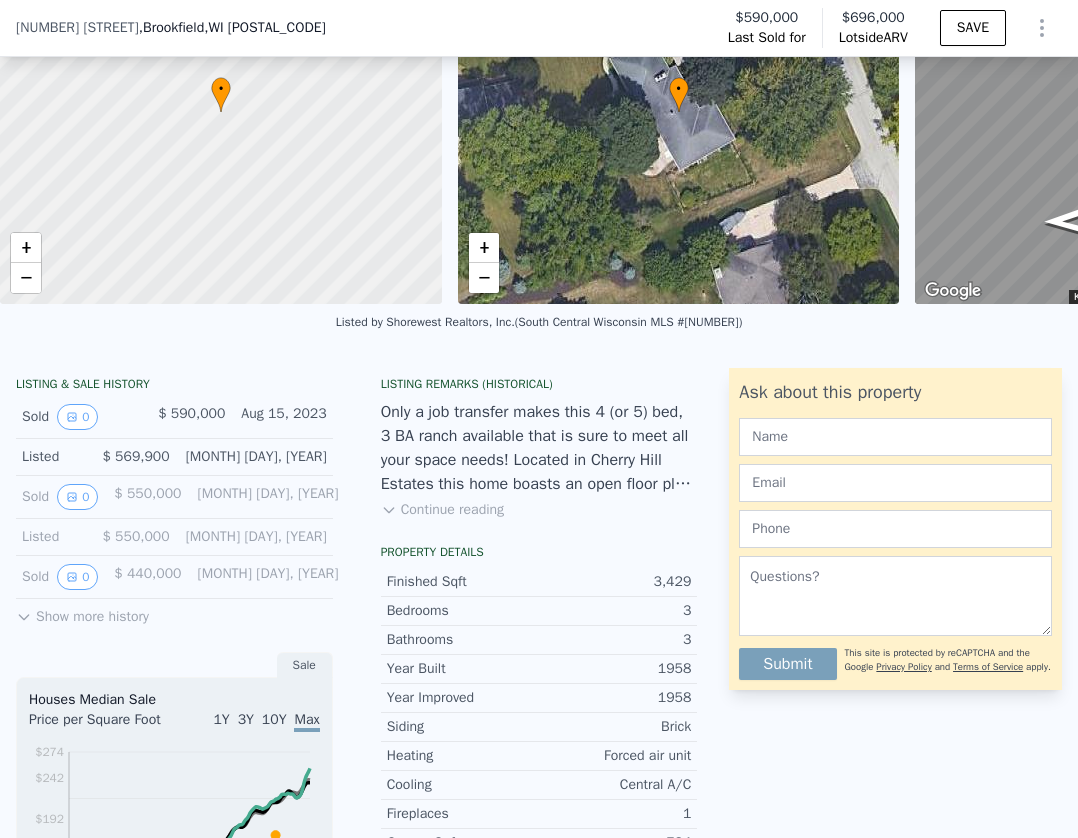click on "Aug 15, 2023" at bounding box center (283, 417) 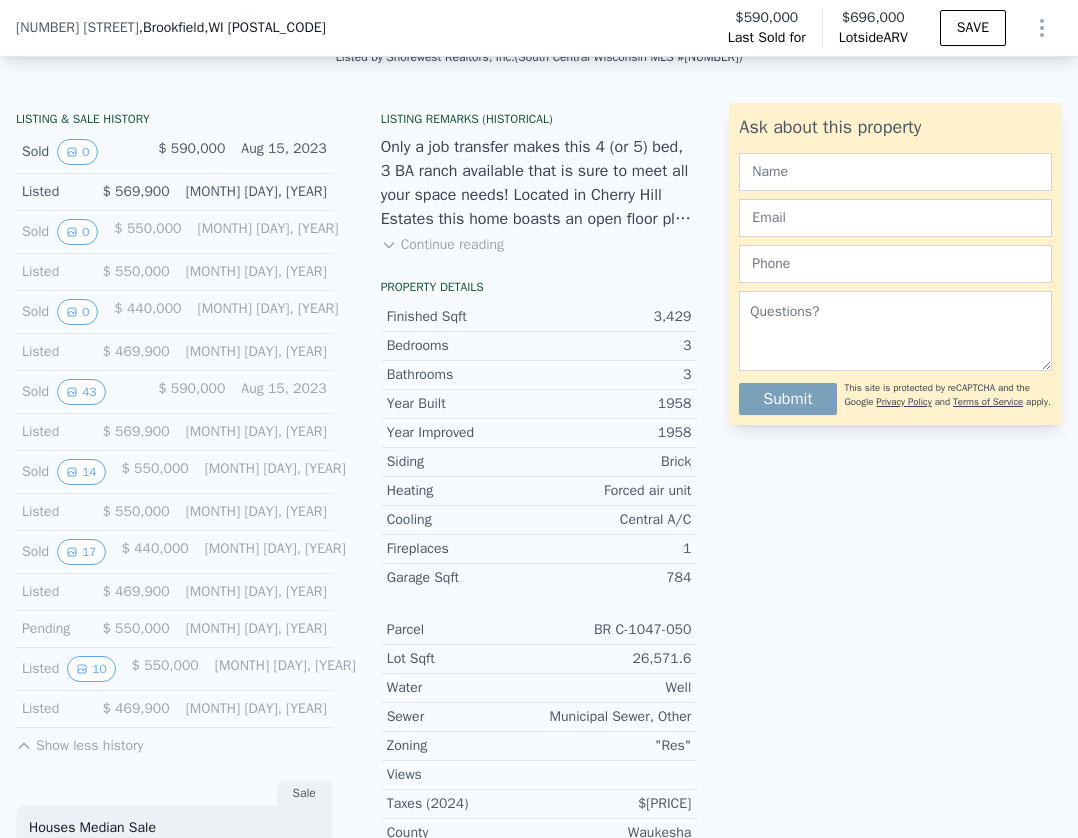 scroll, scrollTop: 493, scrollLeft: 0, axis: vertical 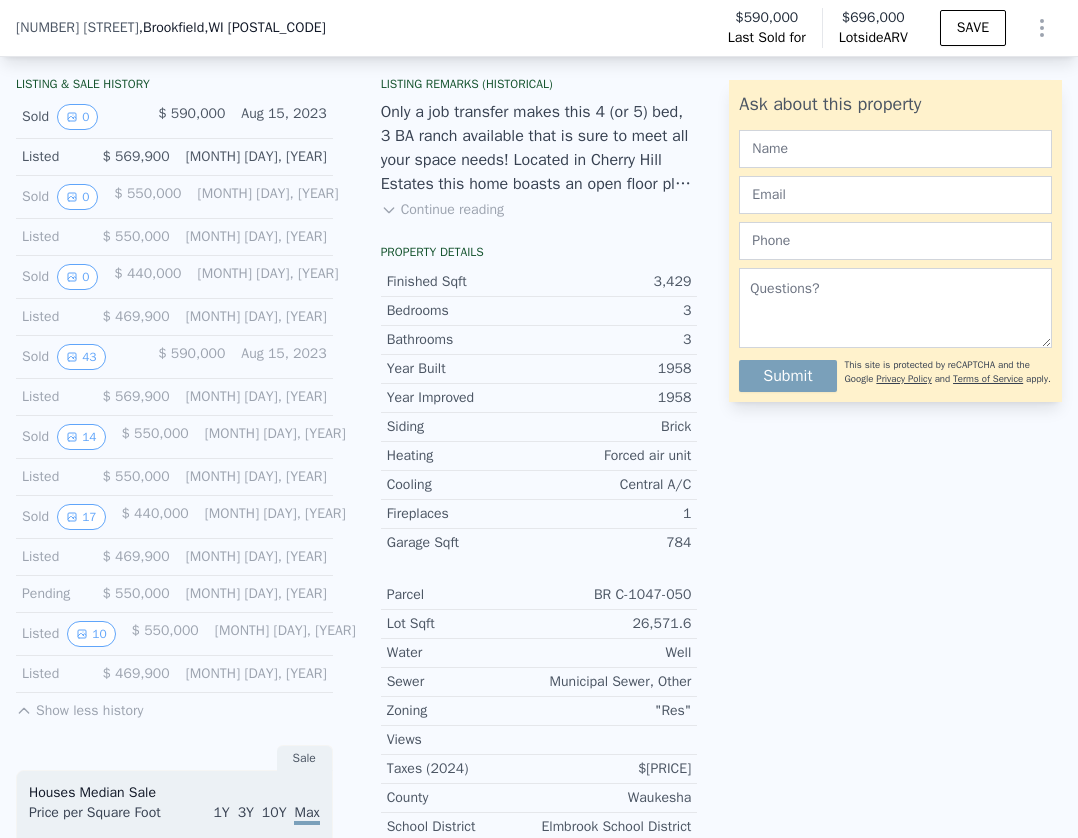 click on "Show less history" at bounding box center [79, 707] 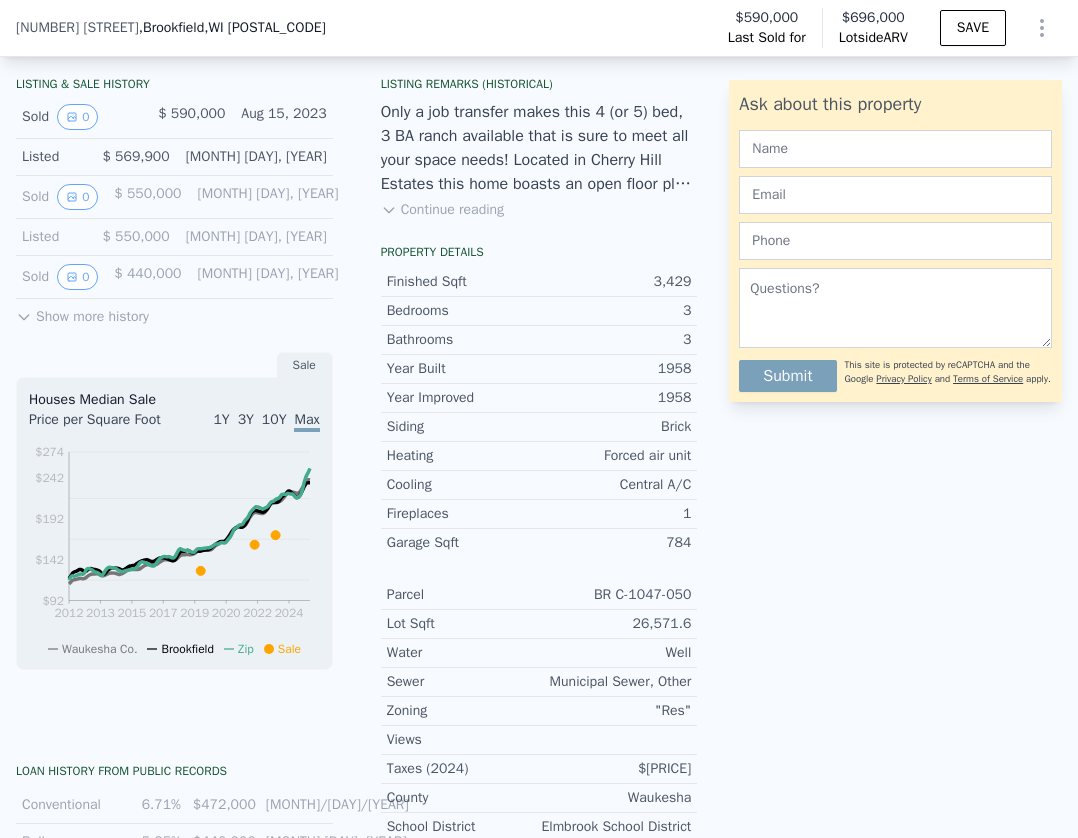 drag, startPoint x: 59, startPoint y: 333, endPoint x: 73, endPoint y: 354, distance: 25.23886 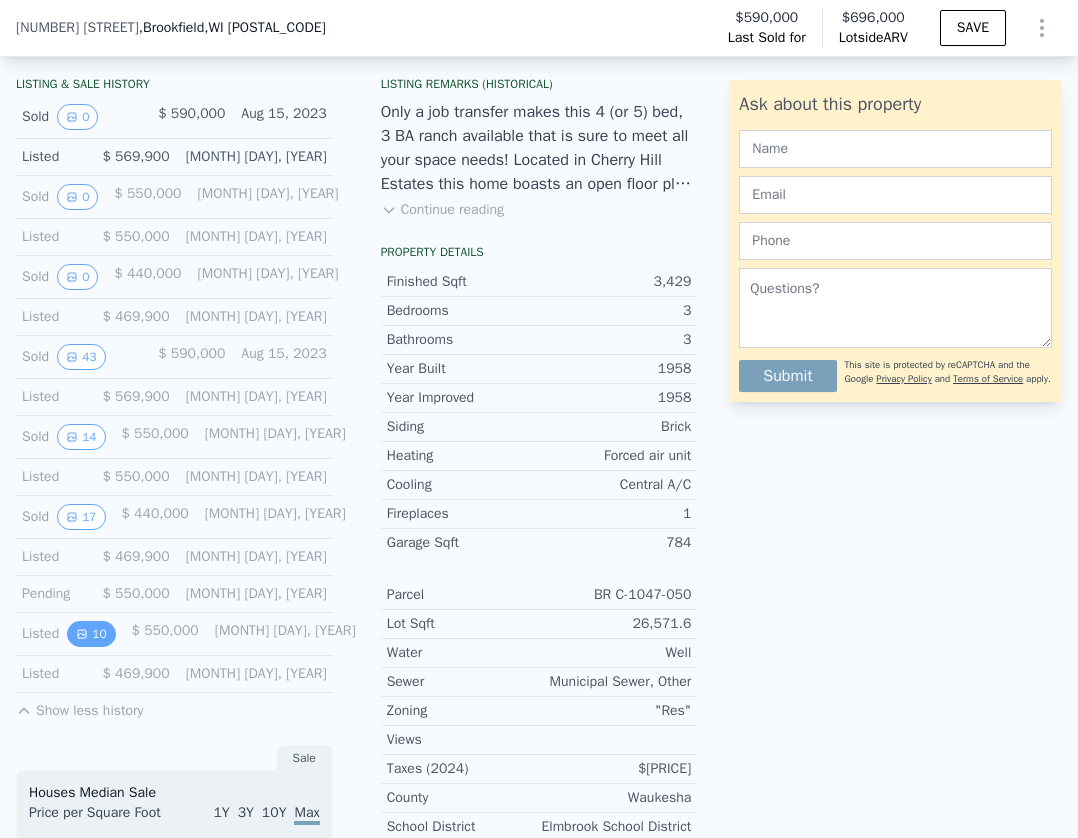 click on "10" at bounding box center [91, 634] 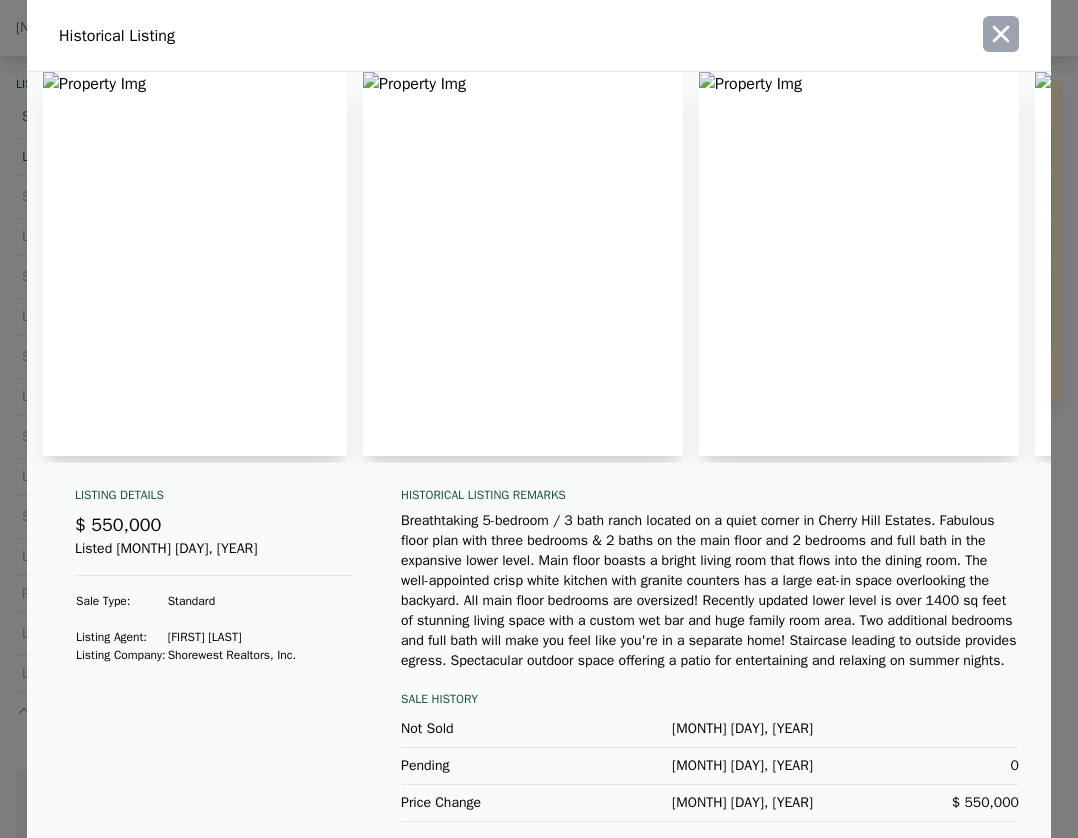click 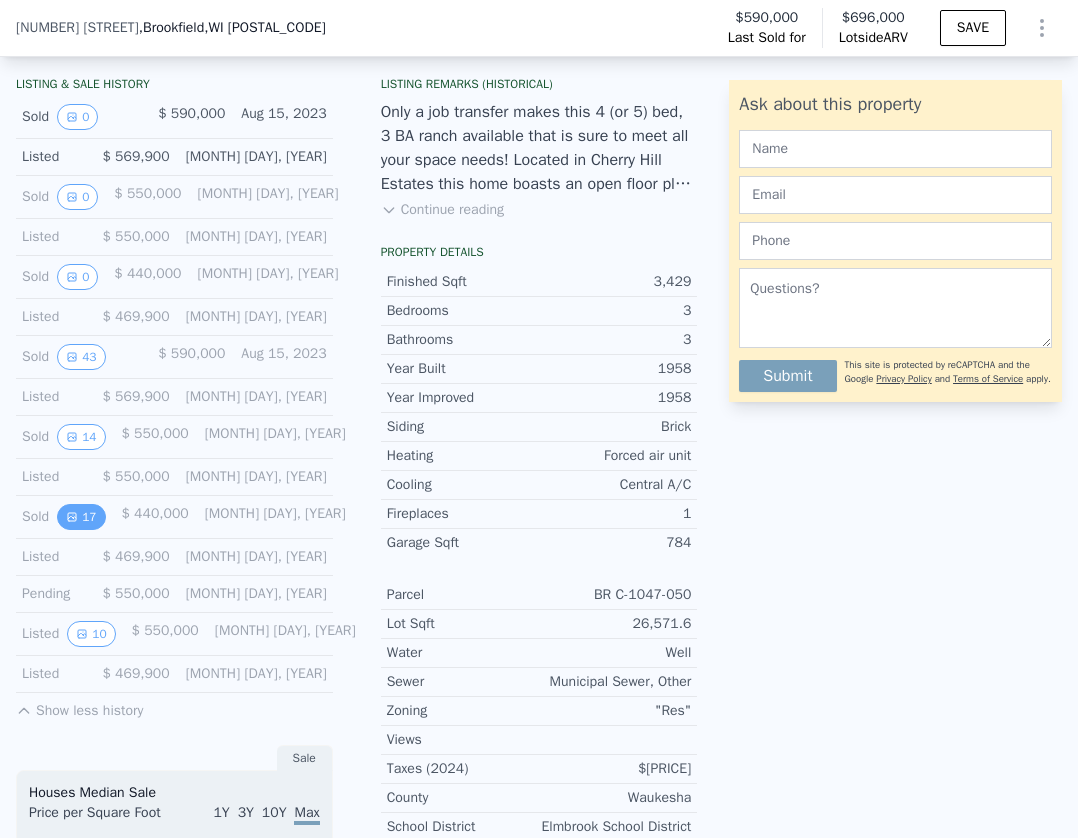 click 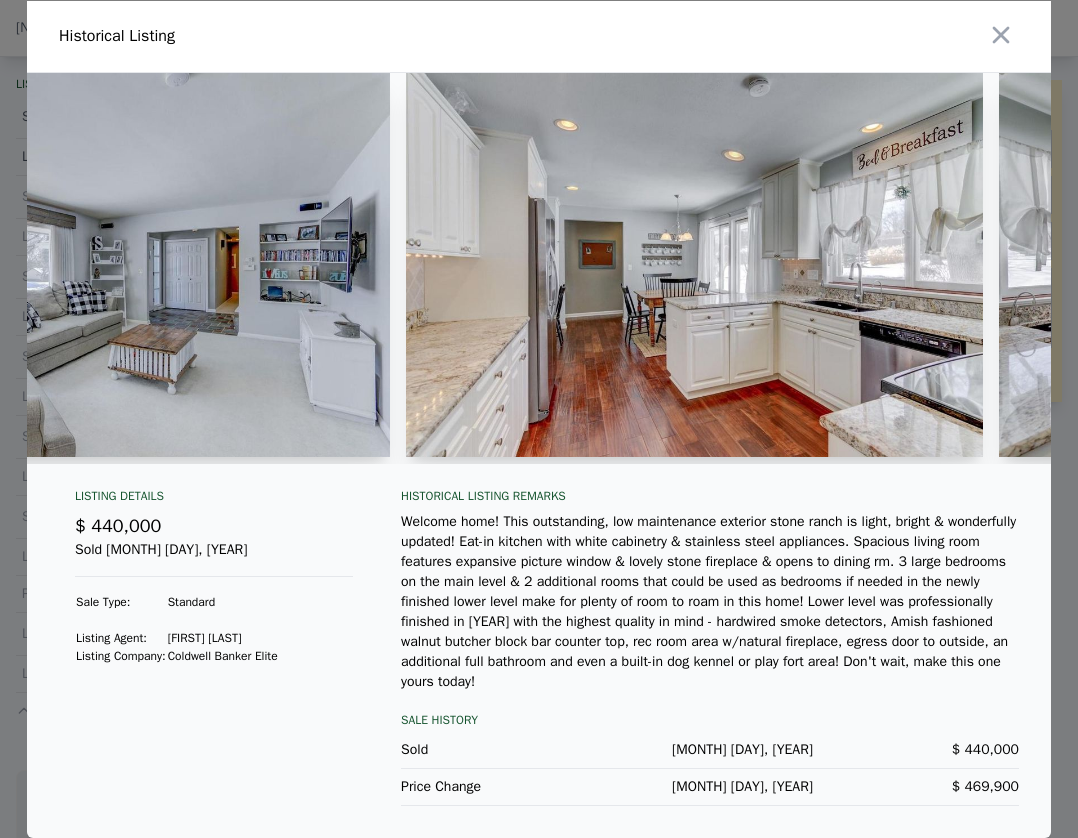 scroll, scrollTop: 0, scrollLeft: 2023, axis: horizontal 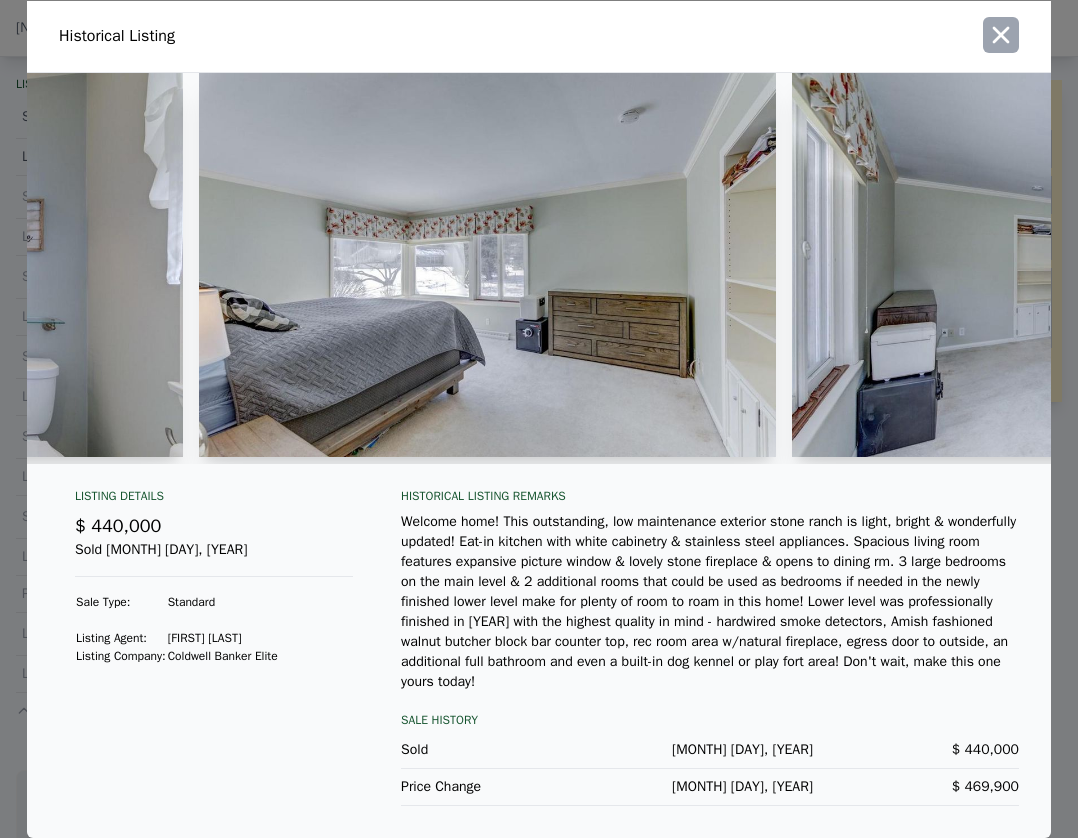 click 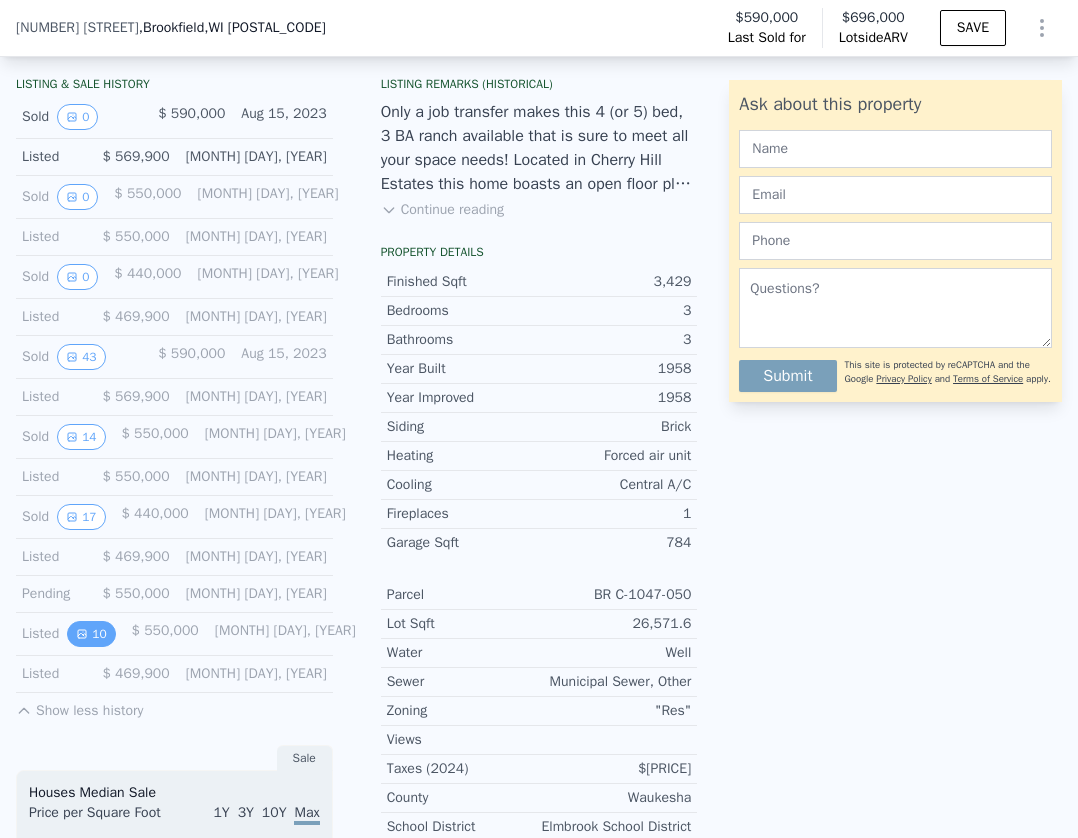 click 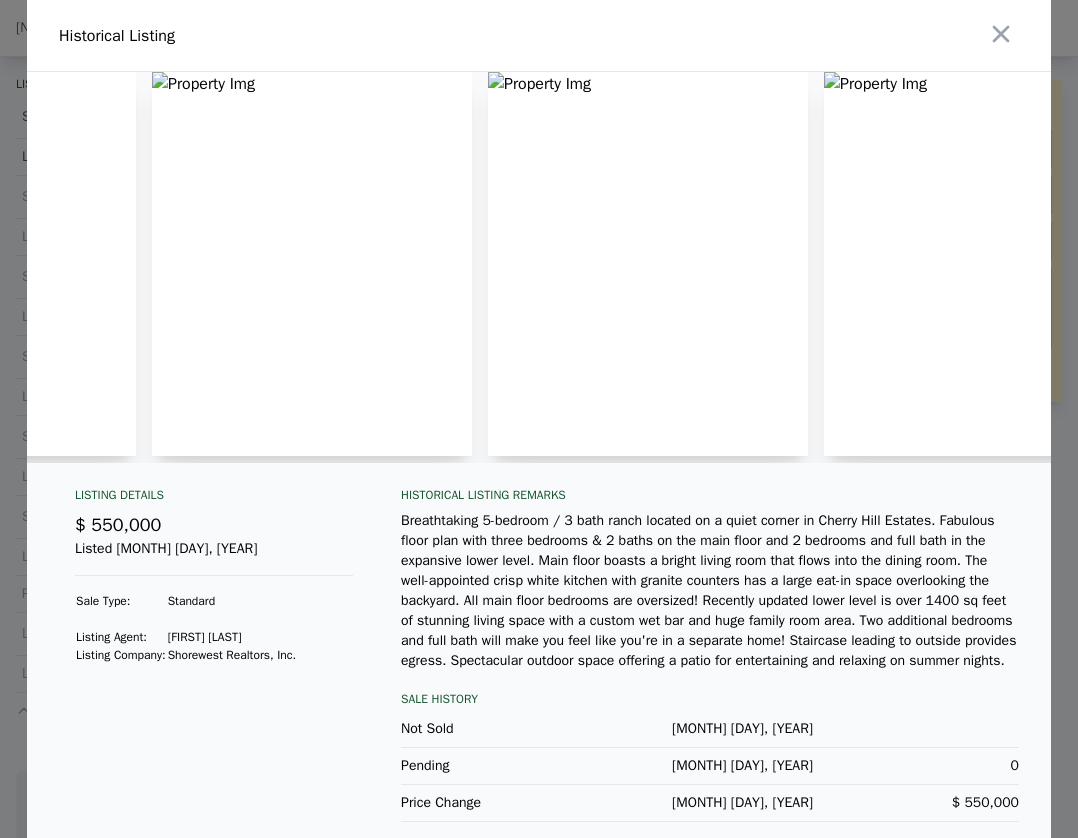 scroll, scrollTop: 0, scrollLeft: 2320, axis: horizontal 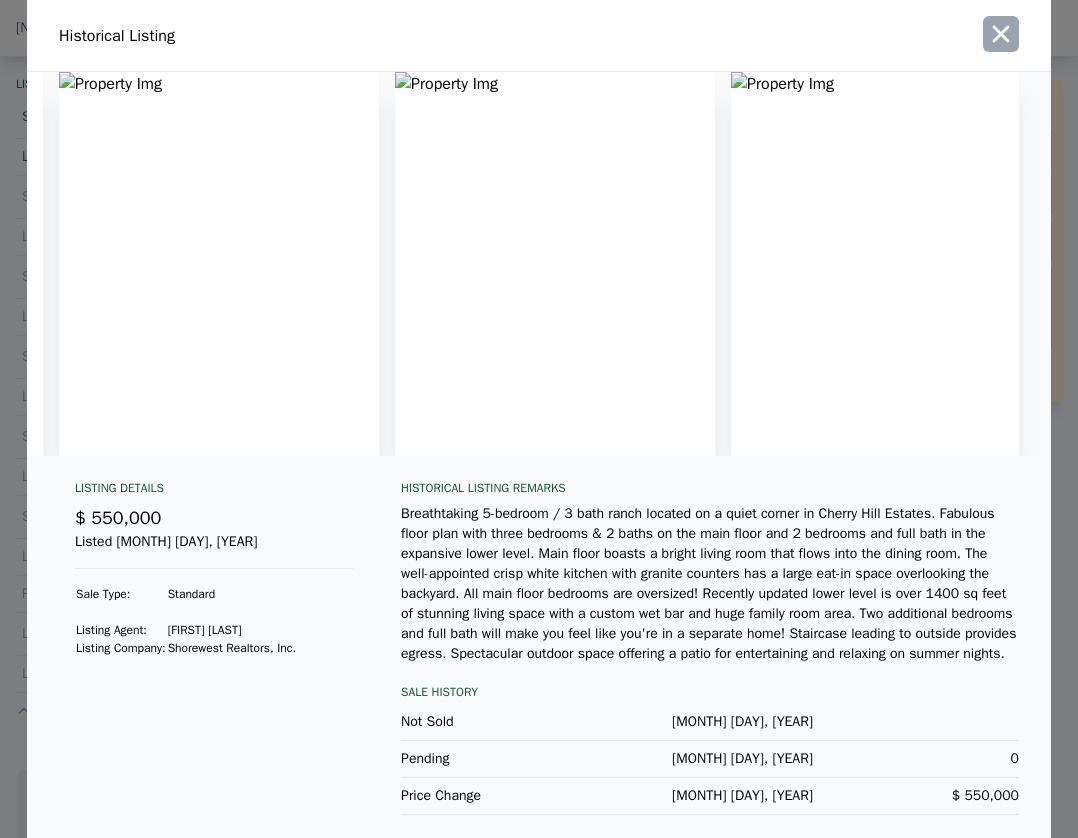 click 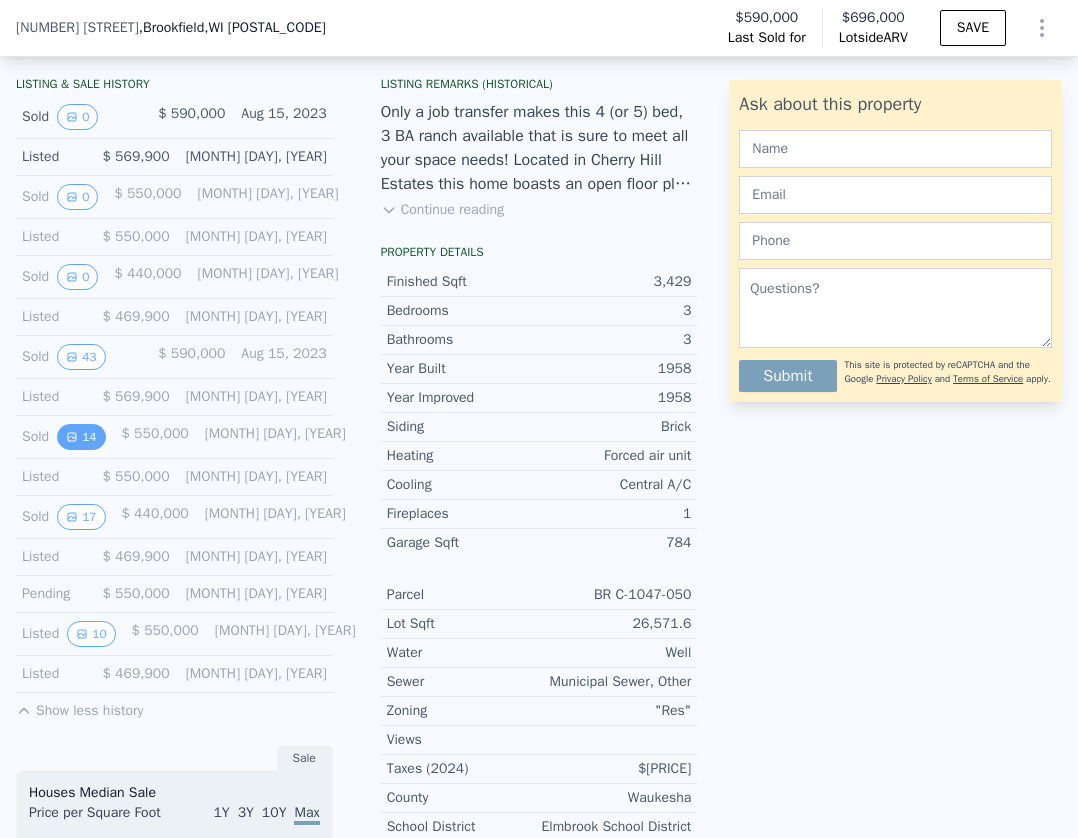 click 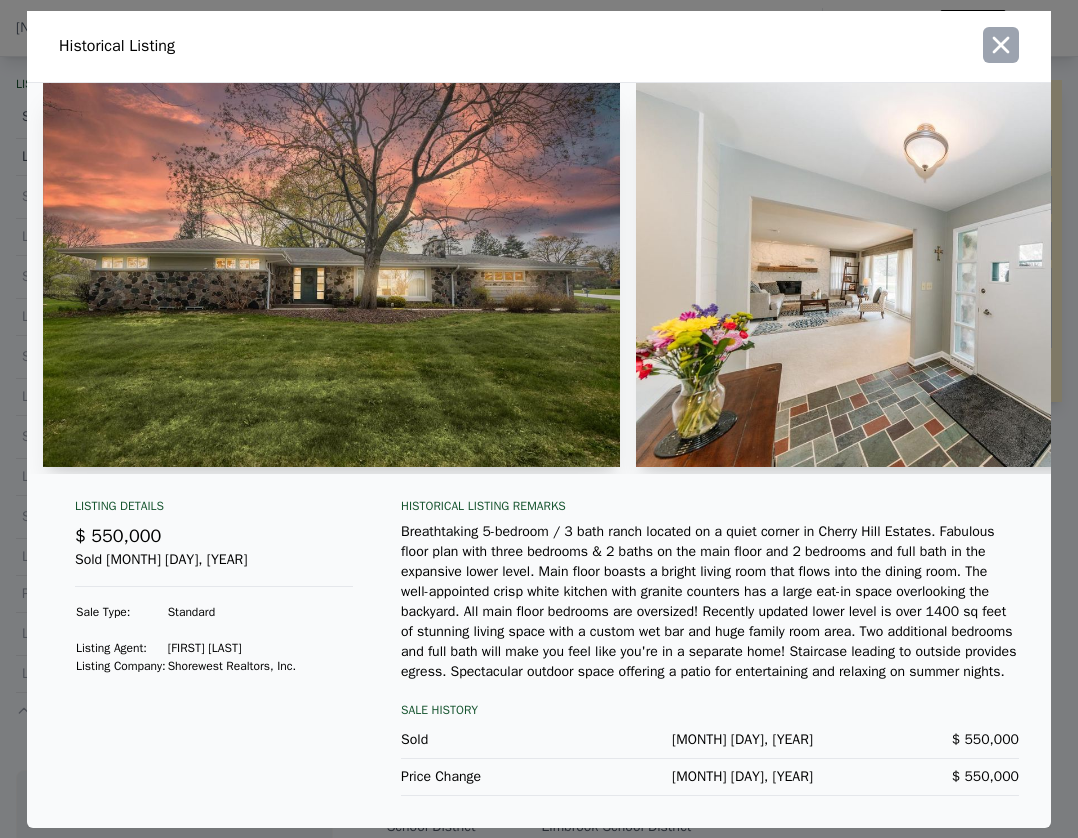 click 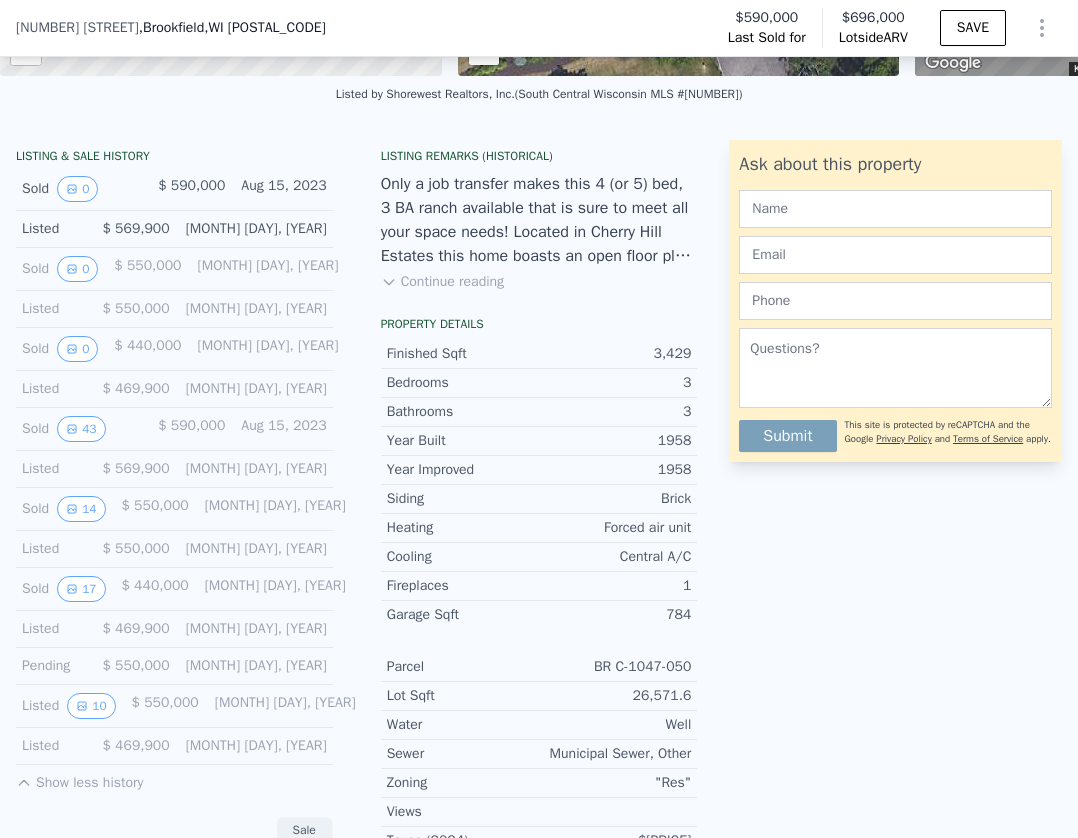 scroll, scrollTop: 393, scrollLeft: 0, axis: vertical 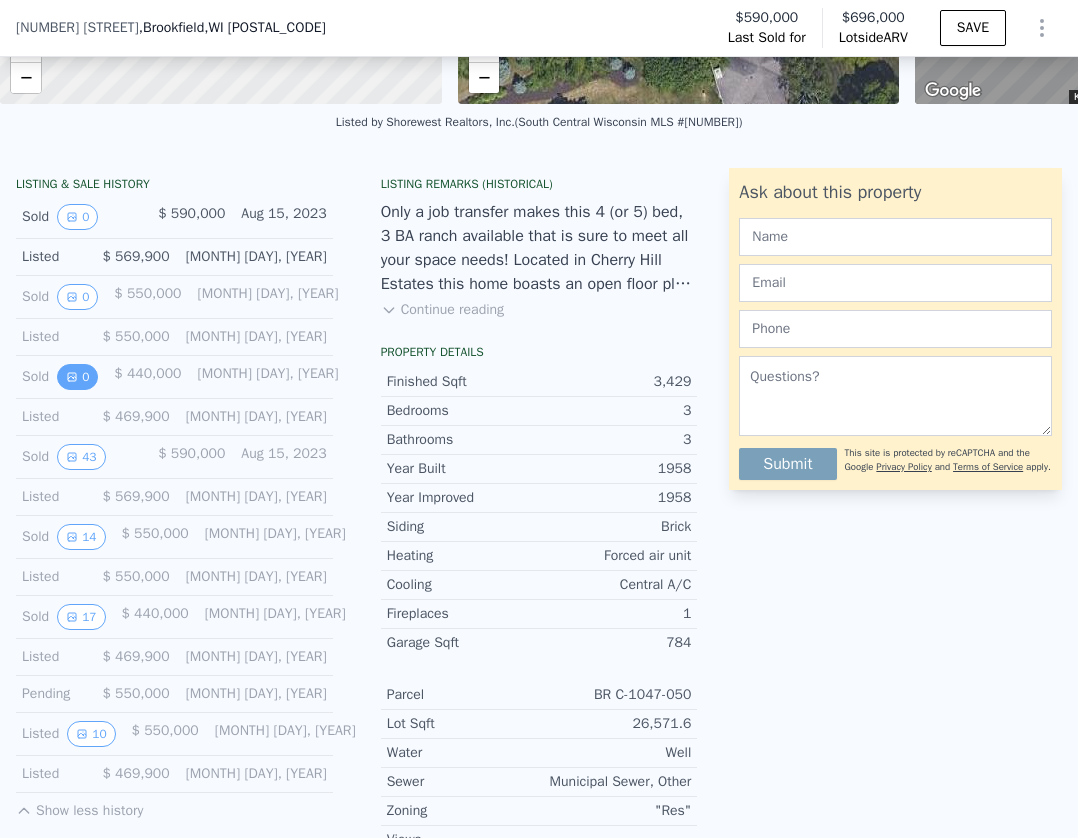click on "0" at bounding box center [77, 377] 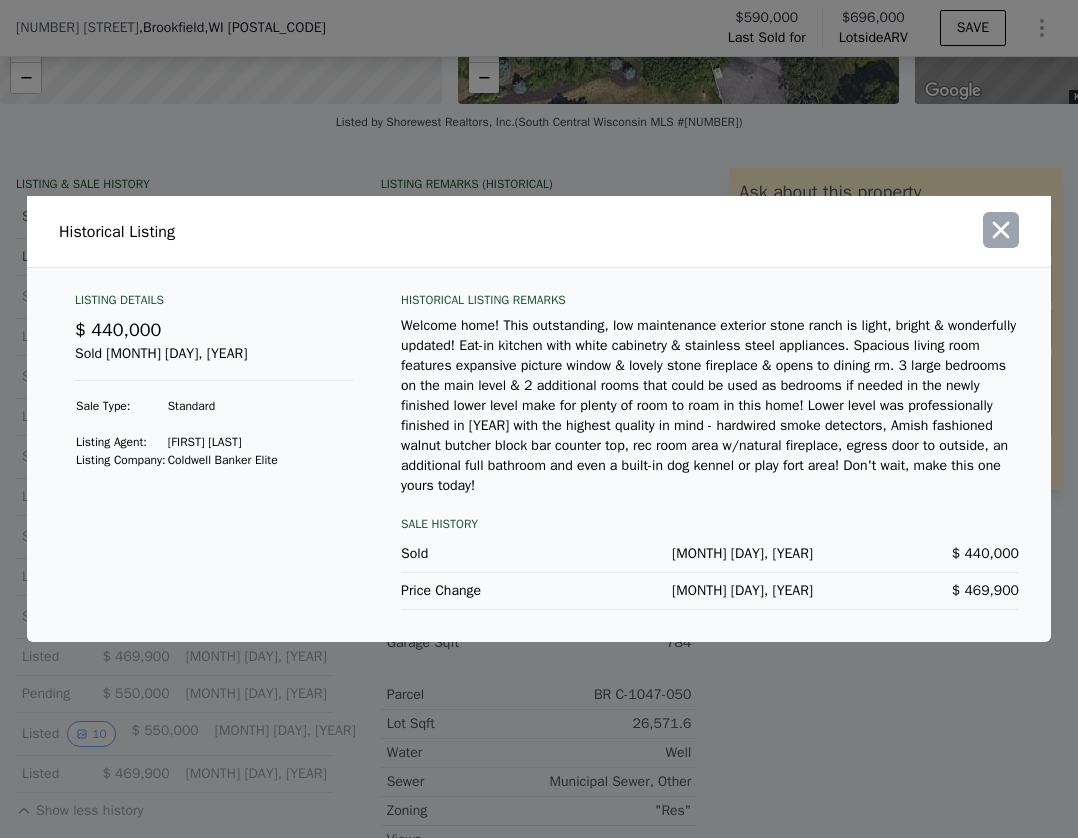 click 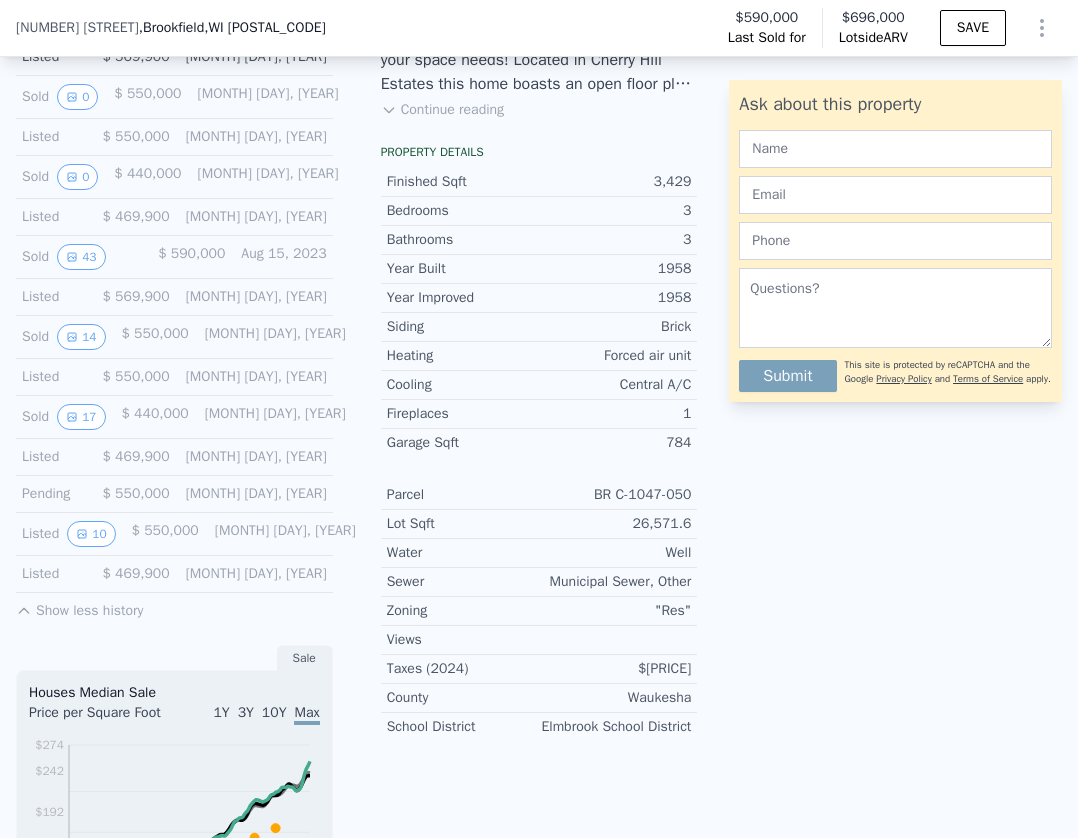 scroll, scrollTop: 493, scrollLeft: 0, axis: vertical 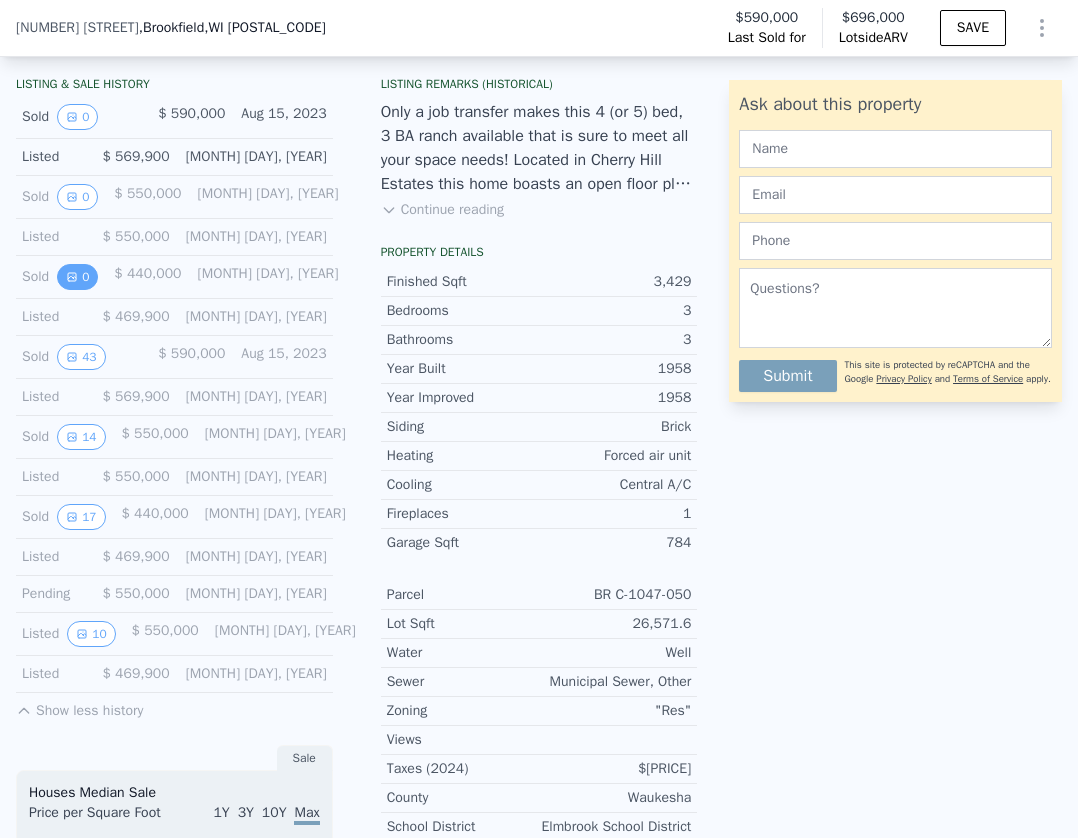 click 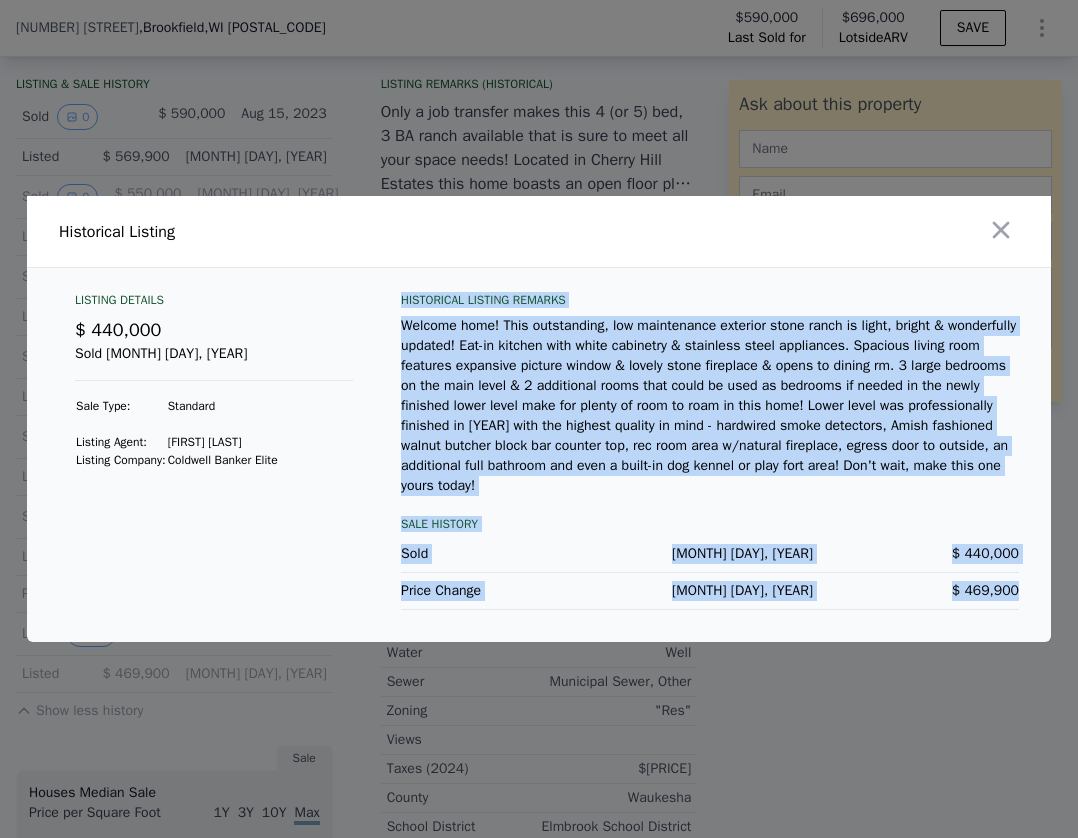 drag, startPoint x: 982, startPoint y: 555, endPoint x: 397, endPoint y: 311, distance: 633.8462 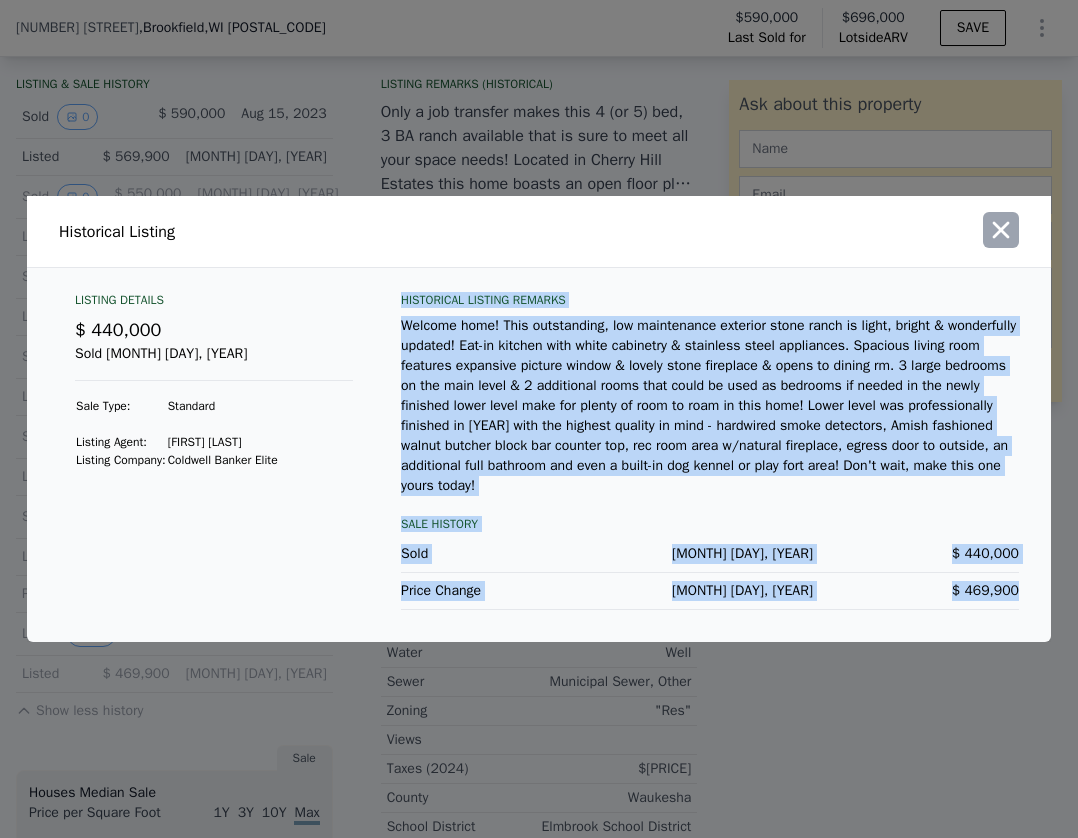 click 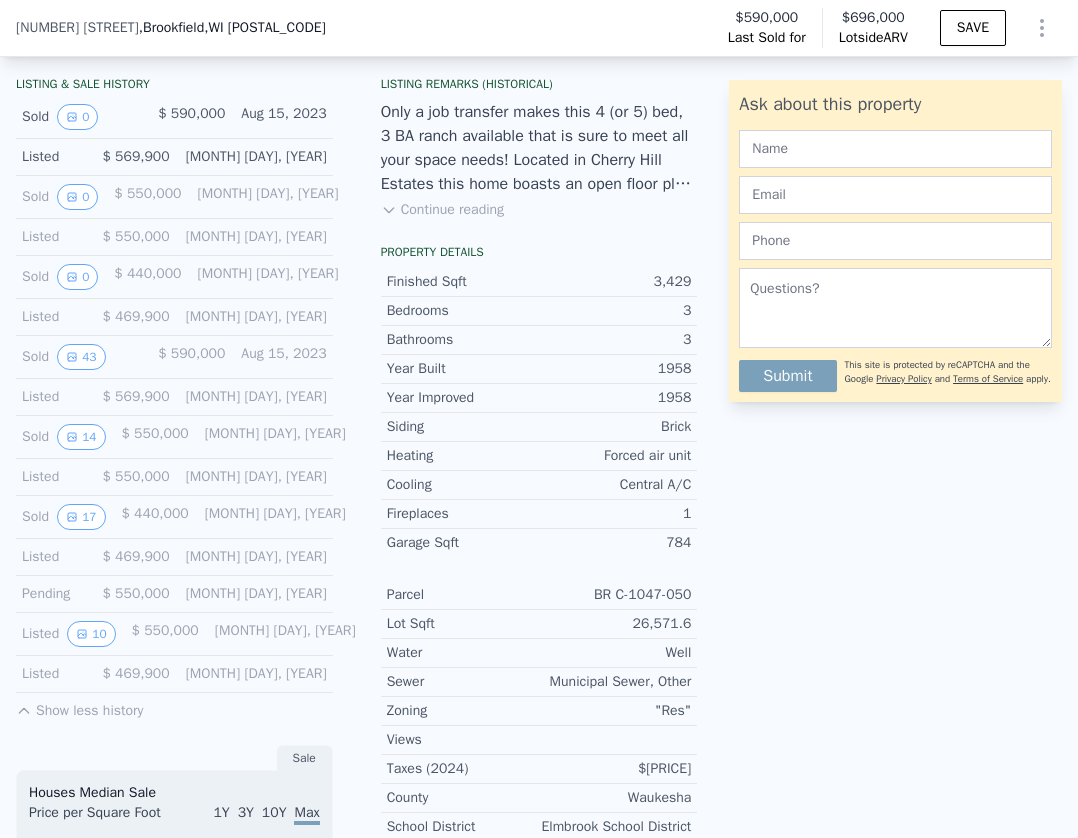 type 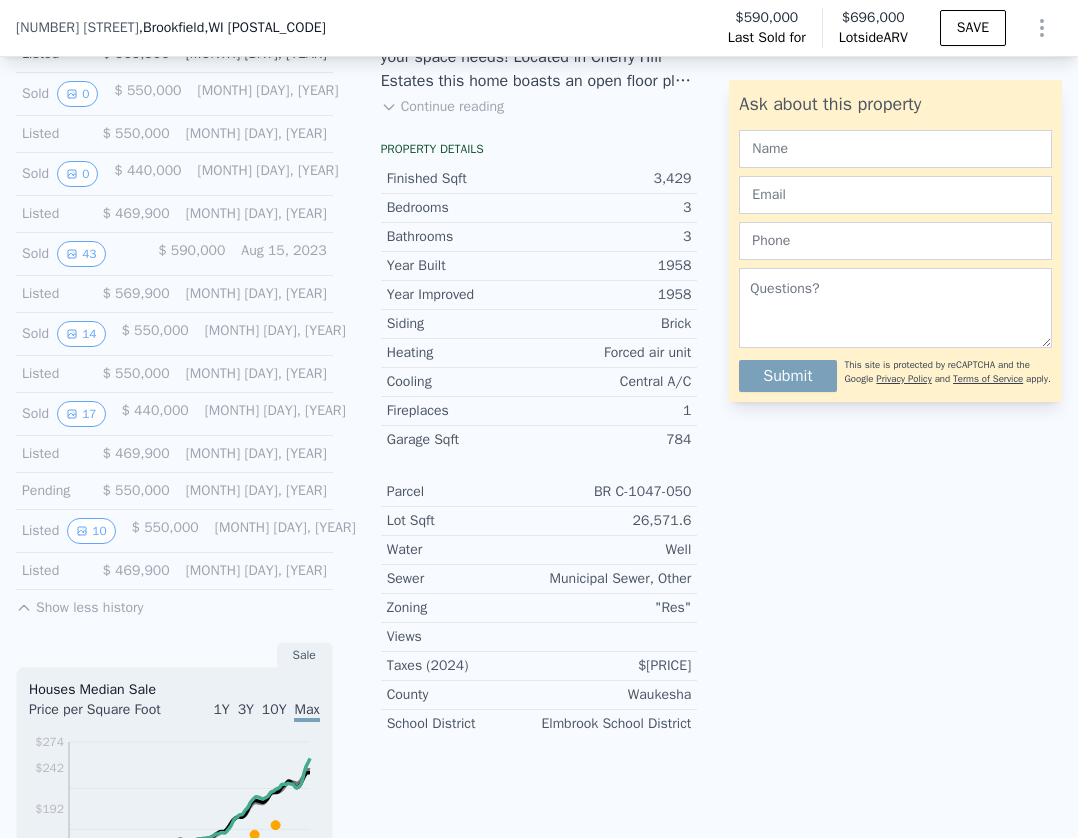 scroll, scrollTop: 595, scrollLeft: 0, axis: vertical 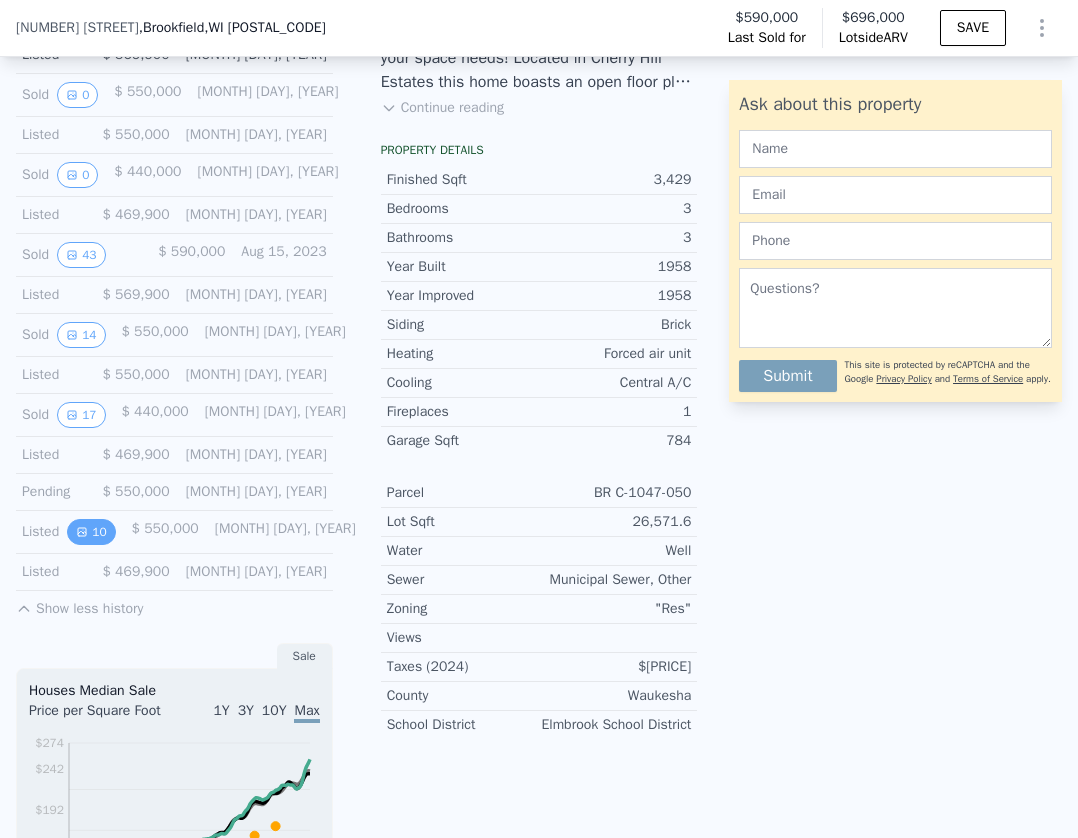 click on "10" at bounding box center [91, 532] 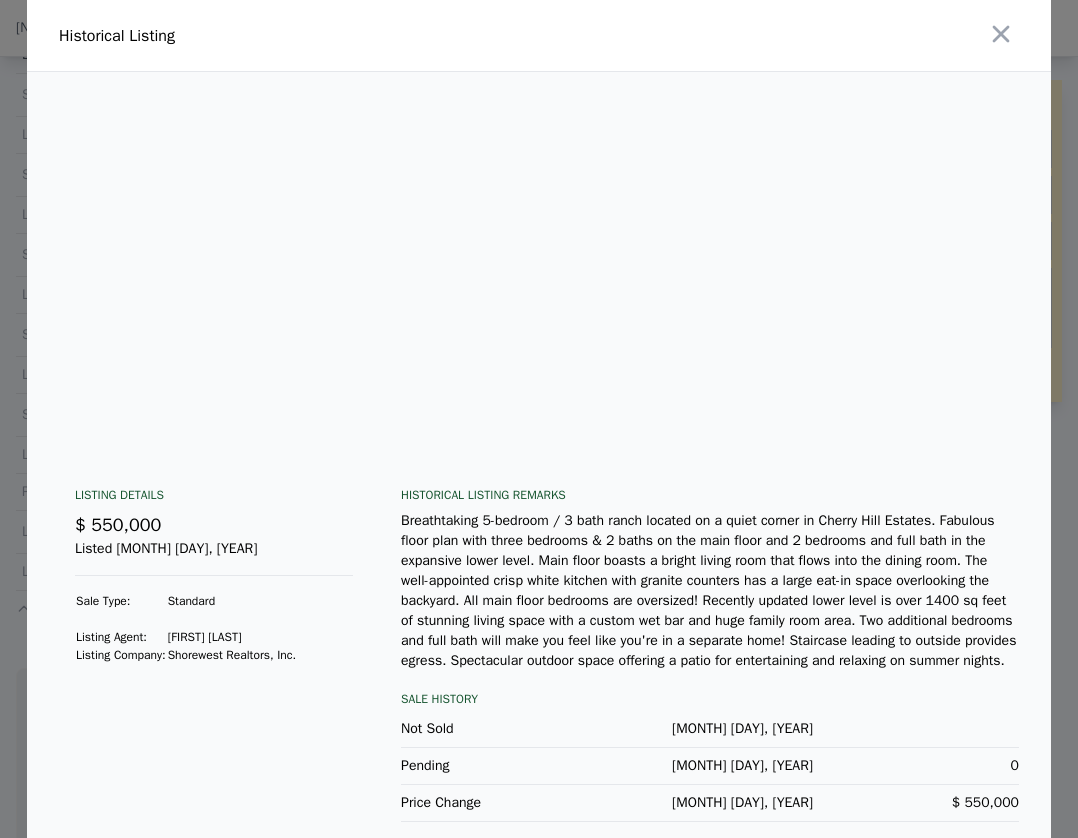 scroll, scrollTop: 0, scrollLeft: 1968, axis: horizontal 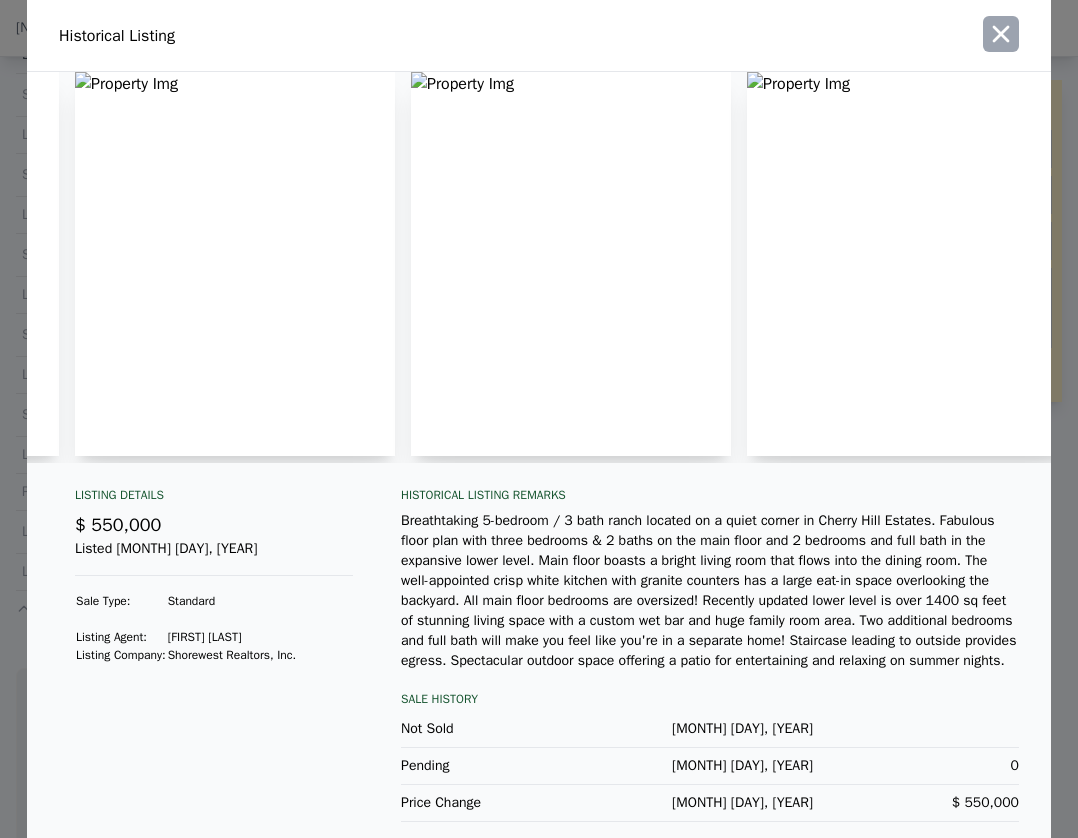 click 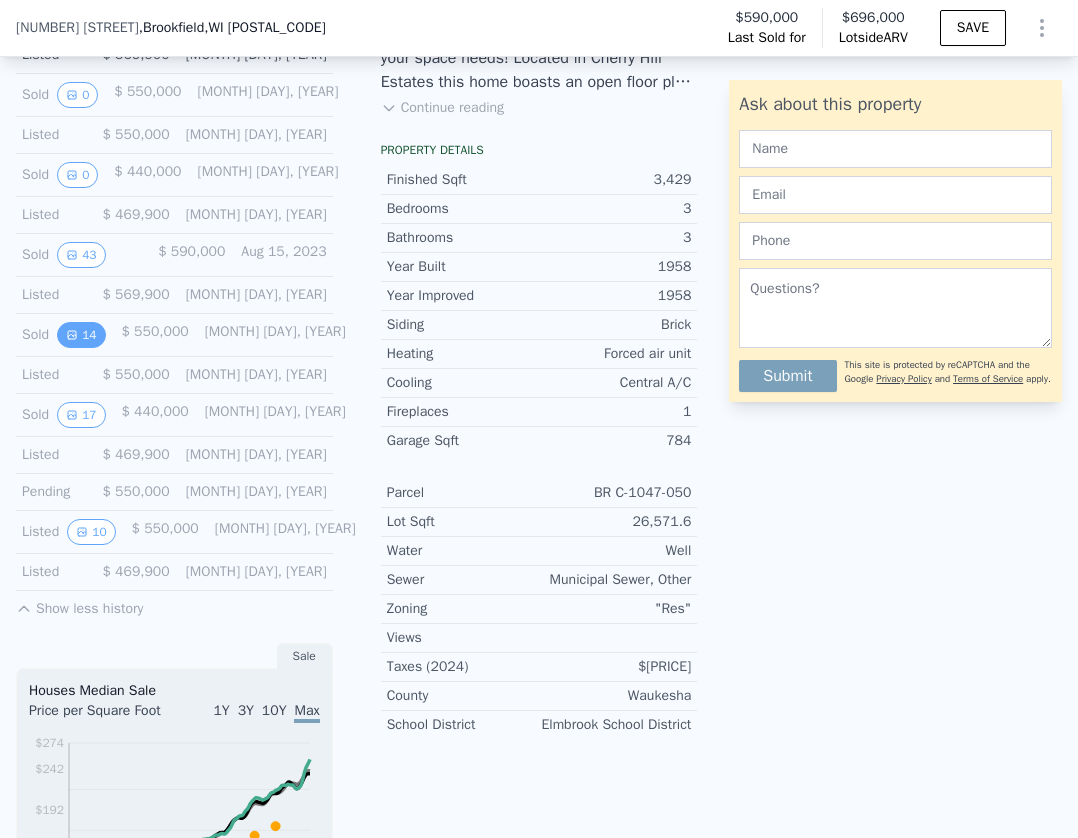 click 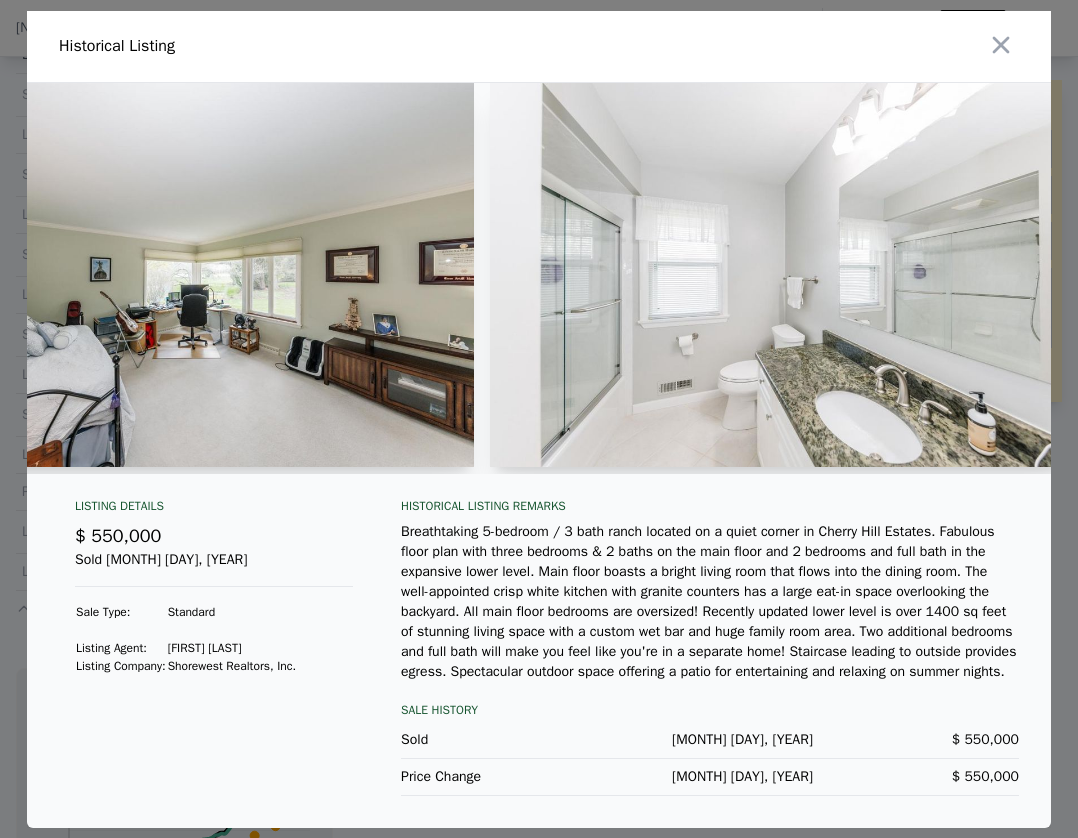 scroll, scrollTop: 0, scrollLeft: 5476, axis: horizontal 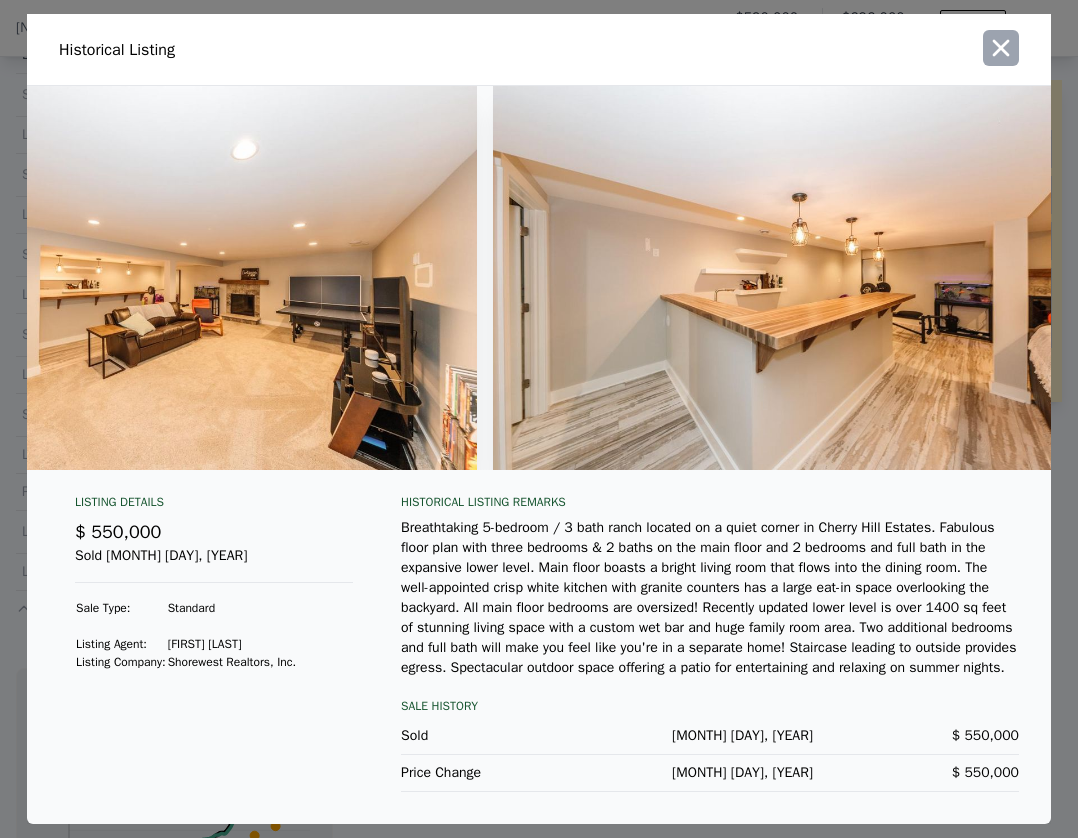 click 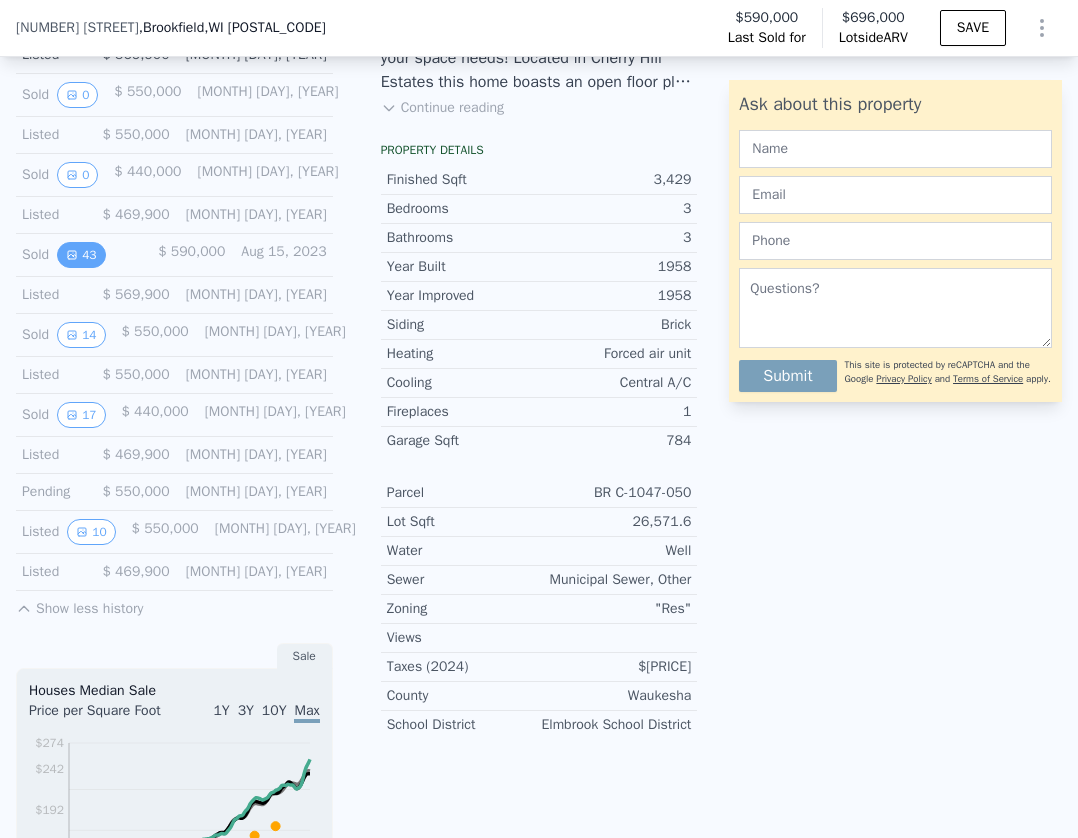 click on "43" at bounding box center [81, 255] 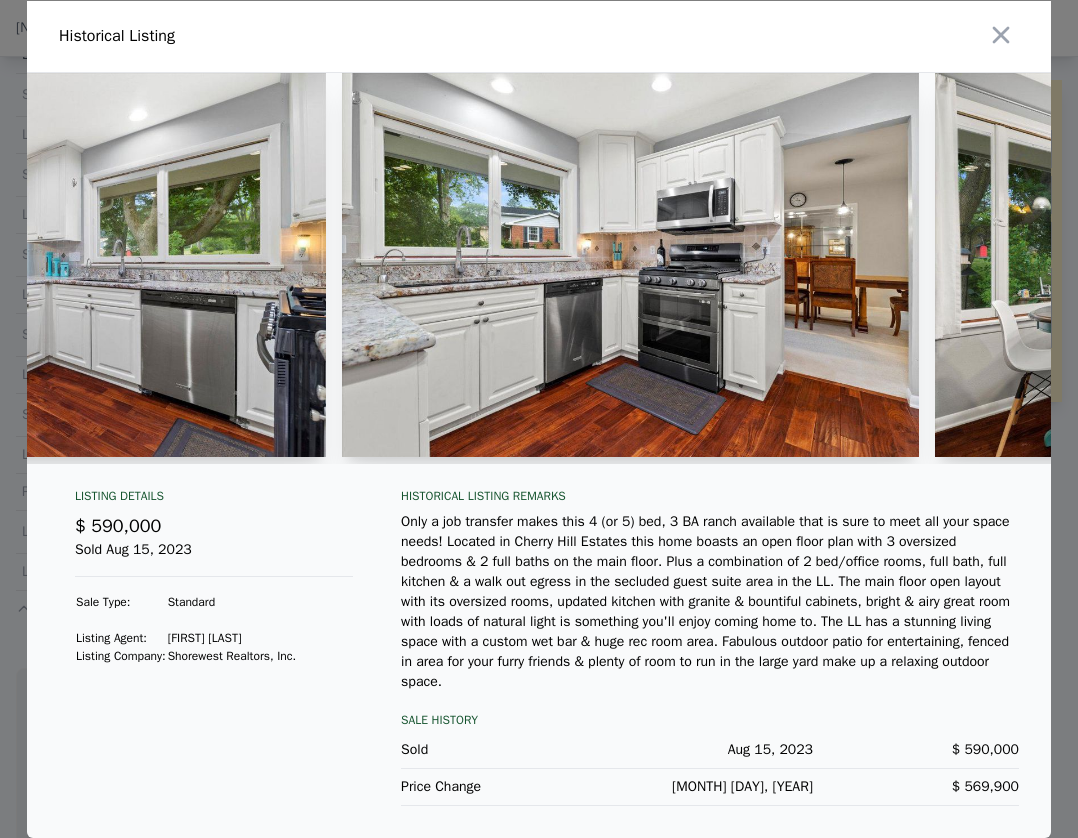 scroll, scrollTop: 0, scrollLeft: 4869, axis: horizontal 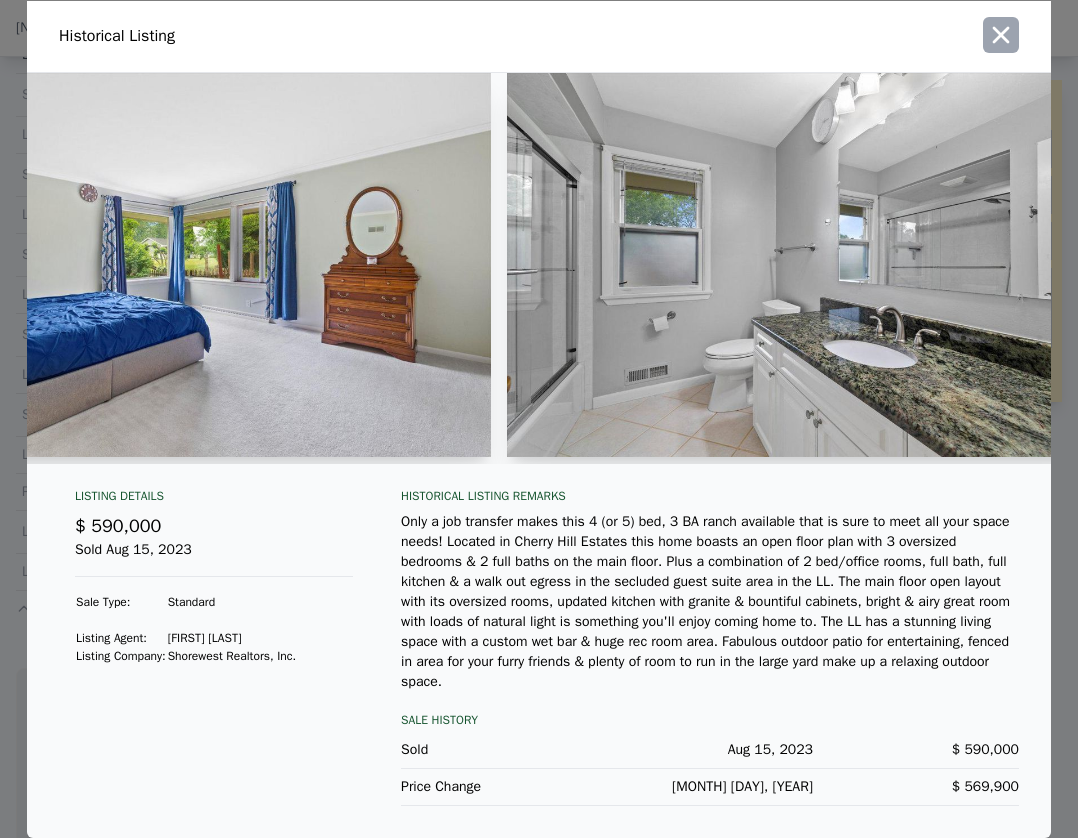 click 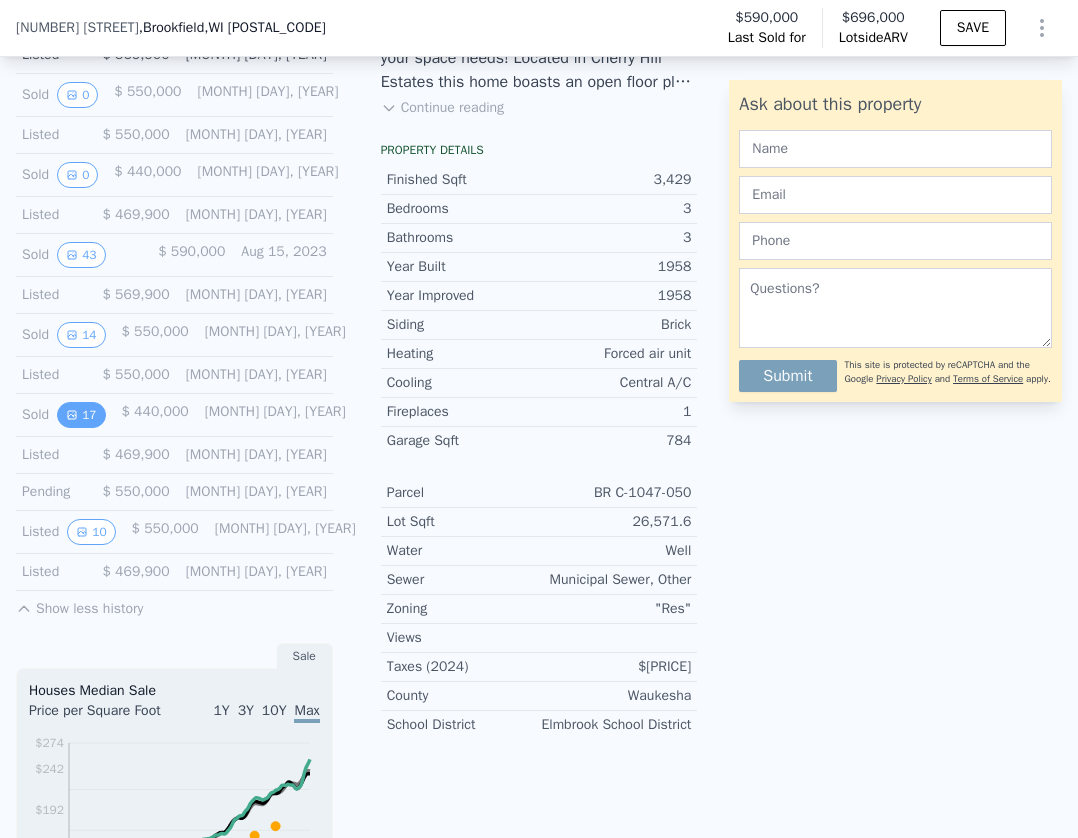 scroll, scrollTop: 495, scrollLeft: 0, axis: vertical 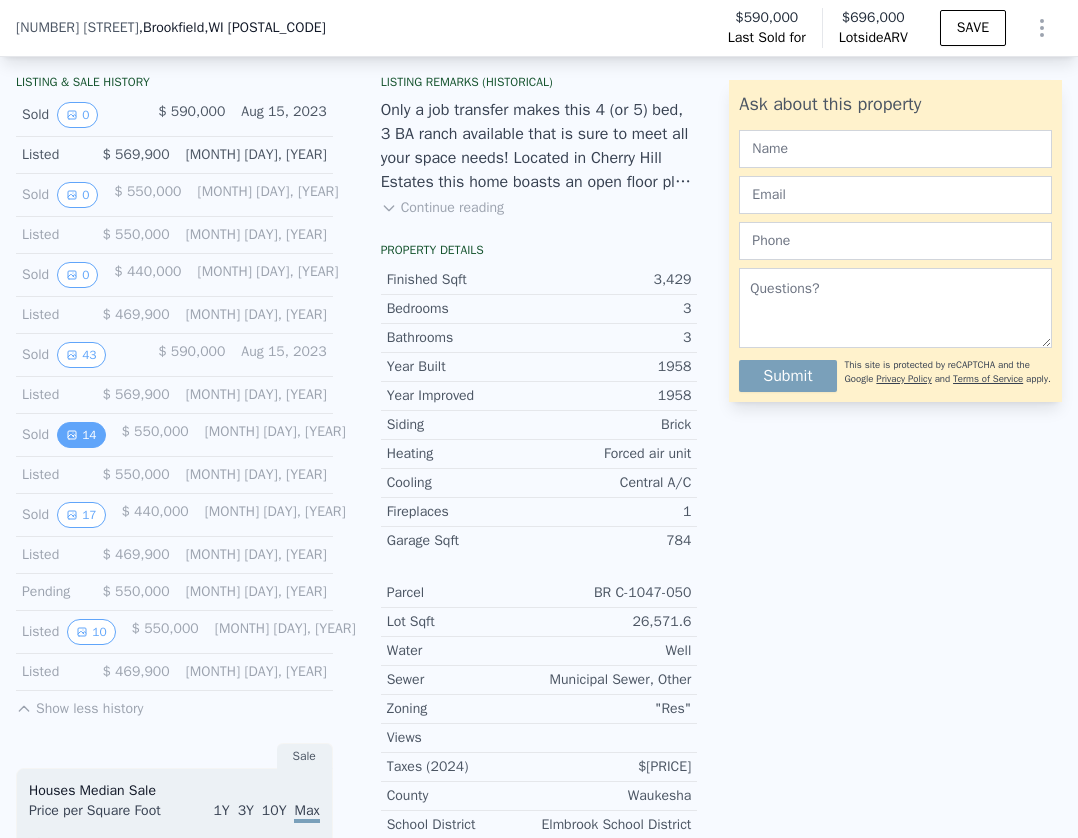 click on "14" at bounding box center [81, 435] 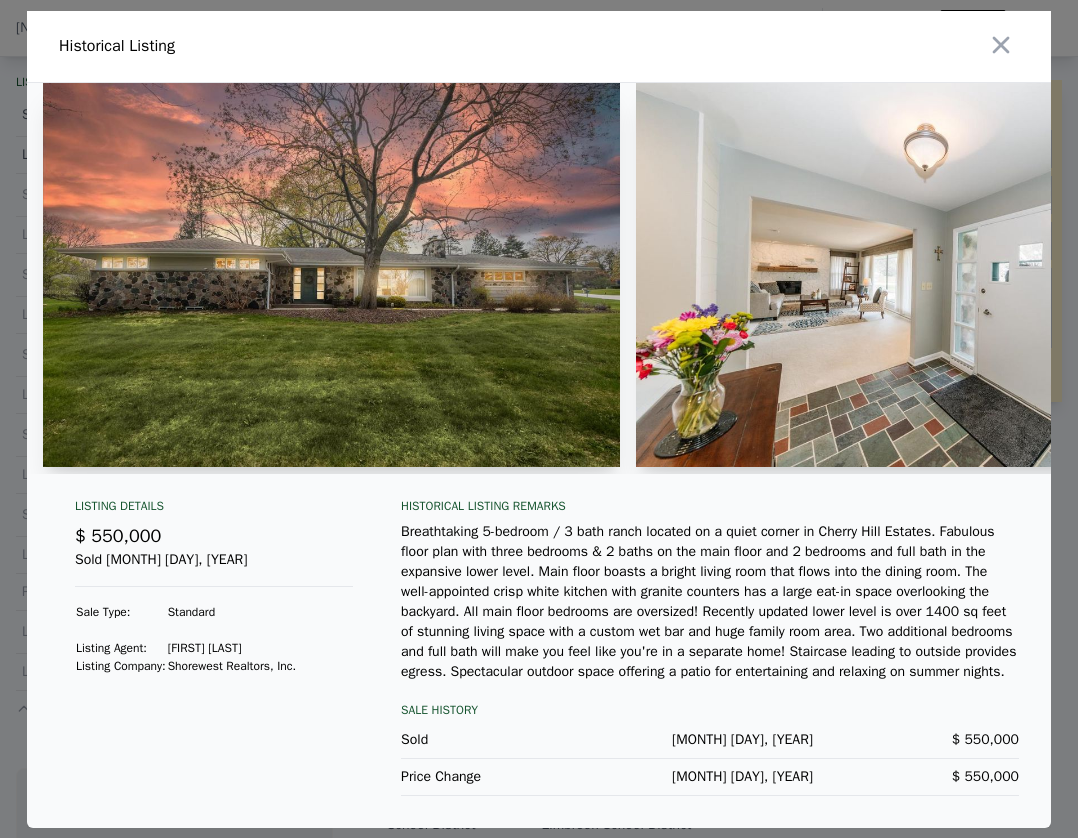 drag, startPoint x: 386, startPoint y: 253, endPoint x: 301, endPoint y: 258, distance: 85.146935 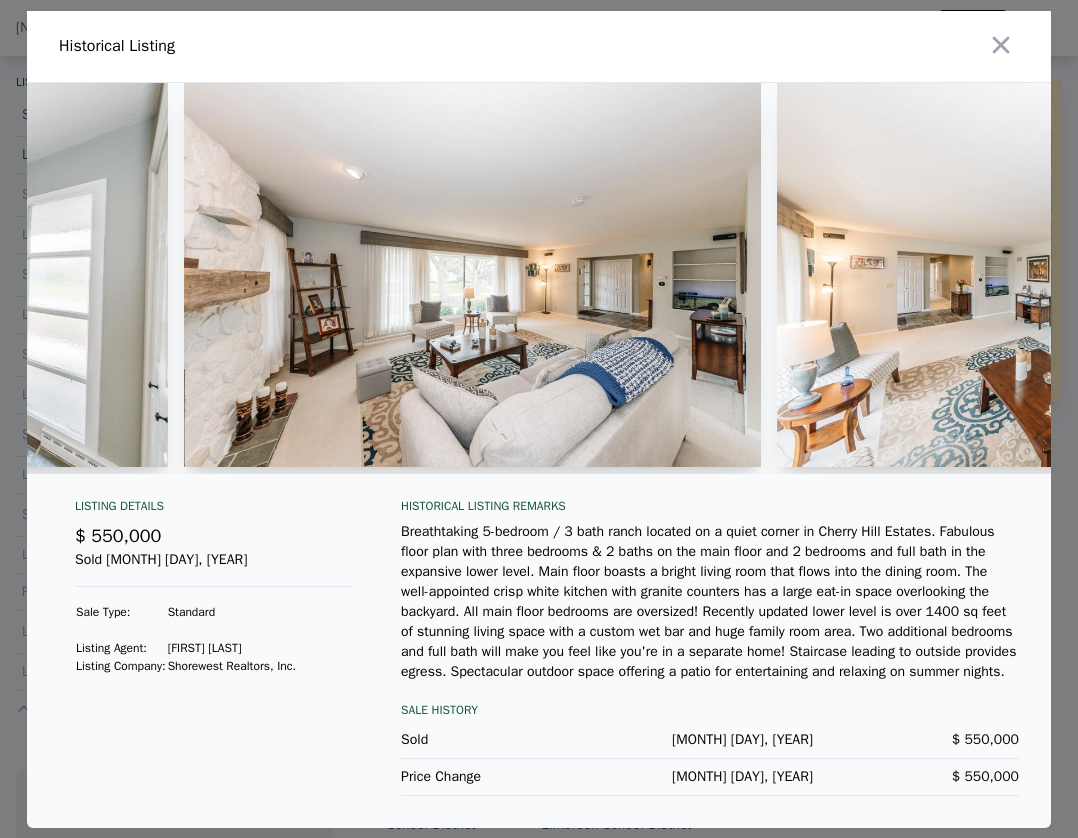 scroll, scrollTop: 0, scrollLeft: 1062, axis: horizontal 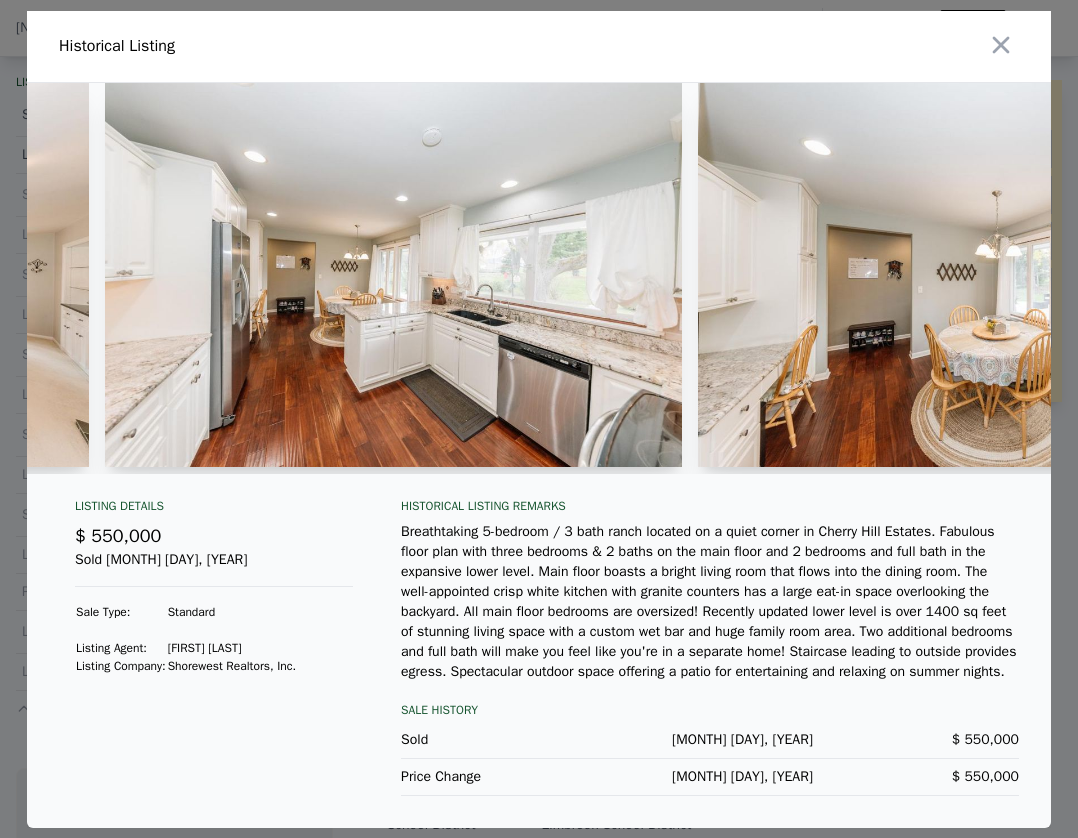 drag, startPoint x: 882, startPoint y: 195, endPoint x: 811, endPoint y: 421, distance: 236.89027 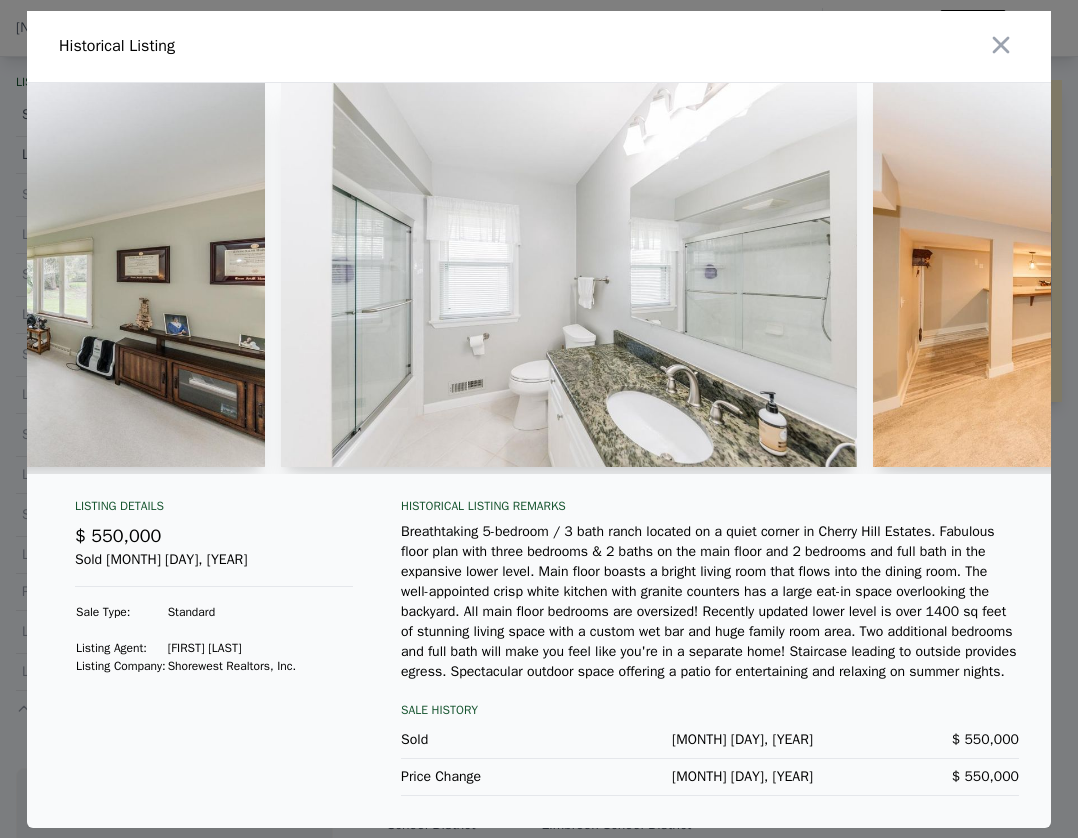 scroll, scrollTop: 0, scrollLeft: 4562, axis: horizontal 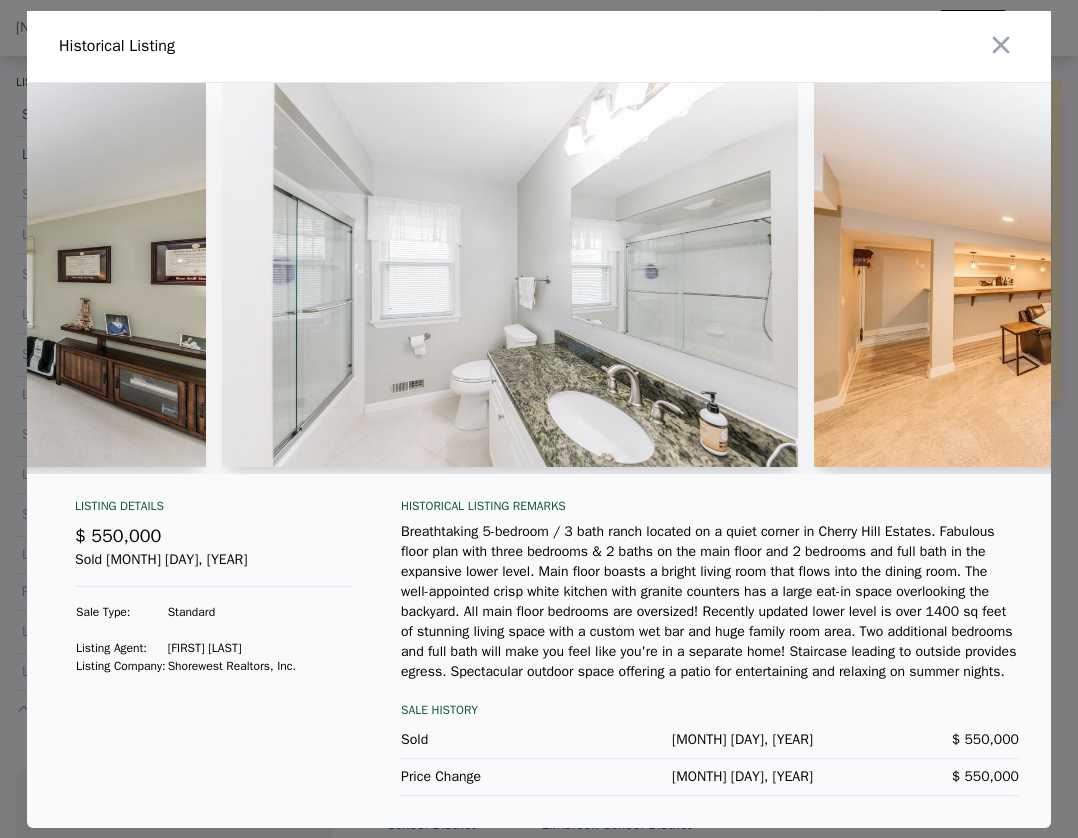 drag, startPoint x: 950, startPoint y: 276, endPoint x: 771, endPoint y: 491, distance: 279.76062 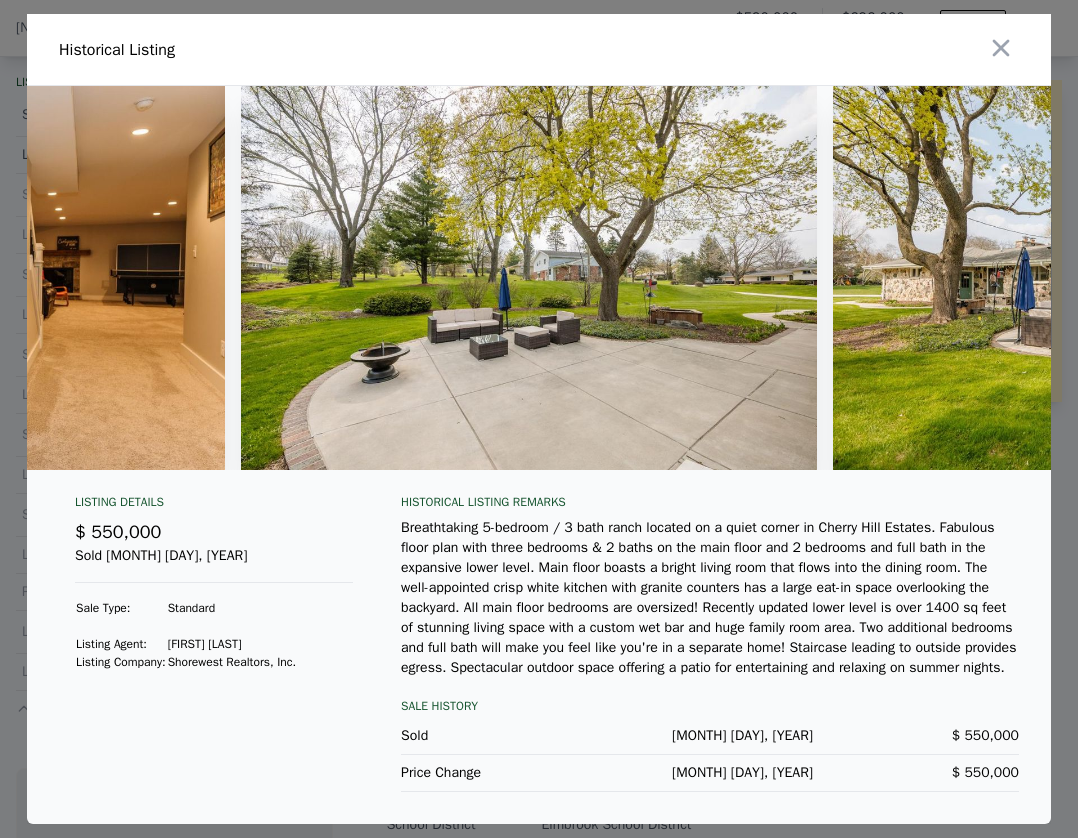 scroll, scrollTop: 0, scrollLeft: 7304, axis: horizontal 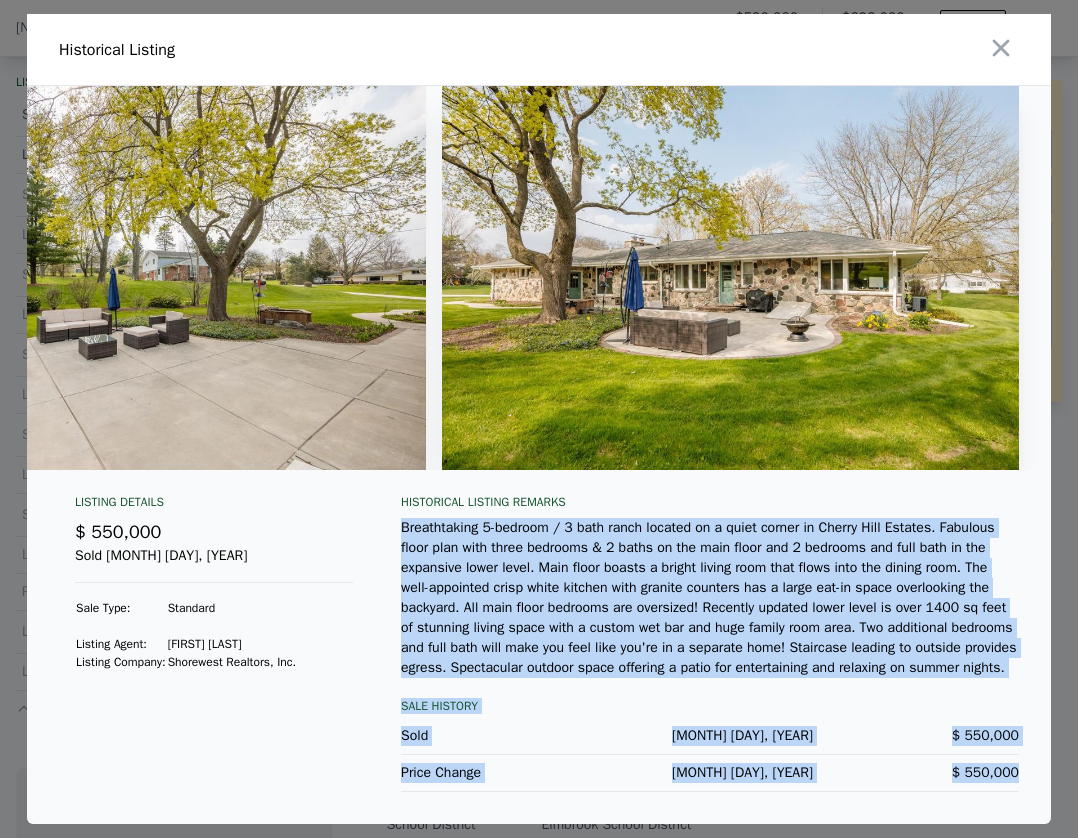 drag, startPoint x: 1032, startPoint y: 795, endPoint x: 393, endPoint y: 533, distance: 690.6265 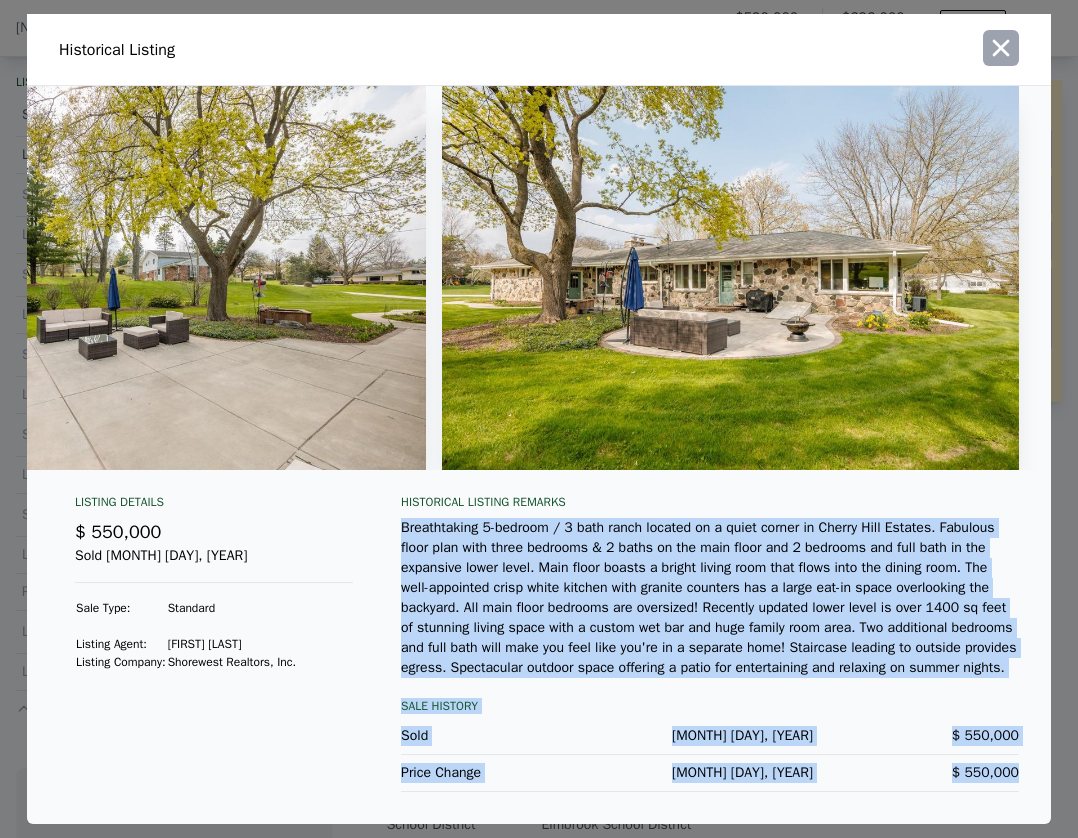 click 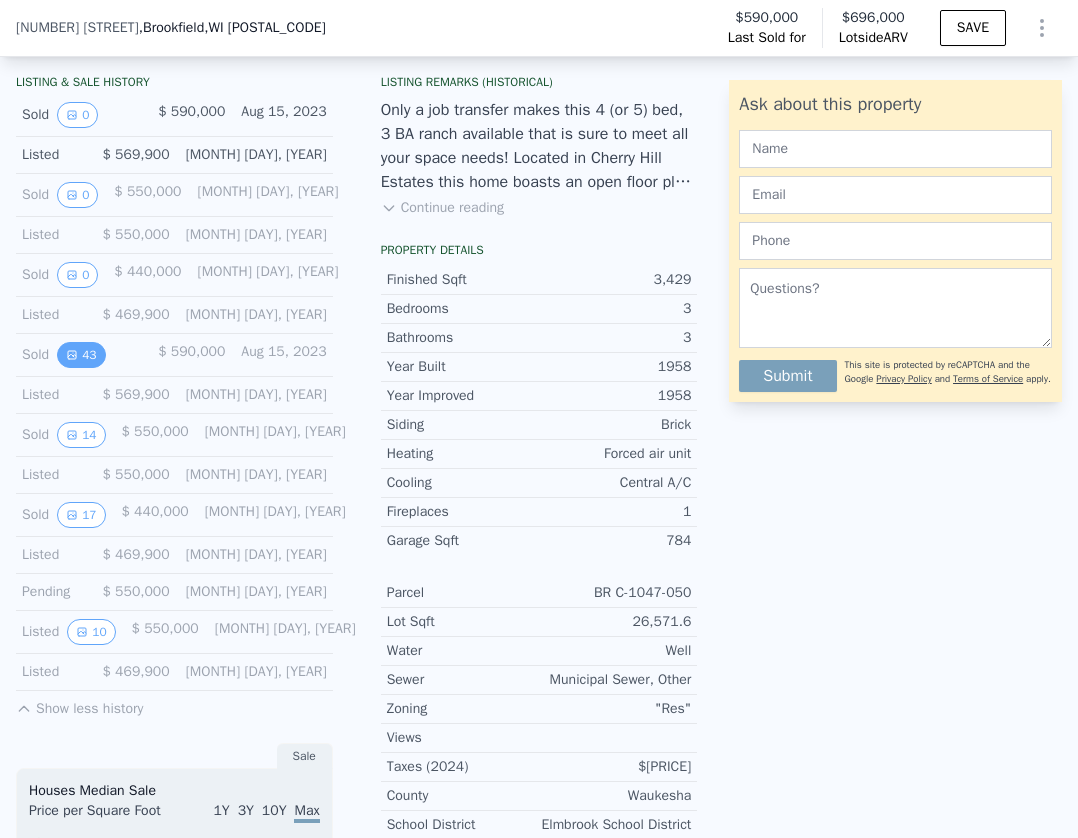 click on "43" at bounding box center [81, 355] 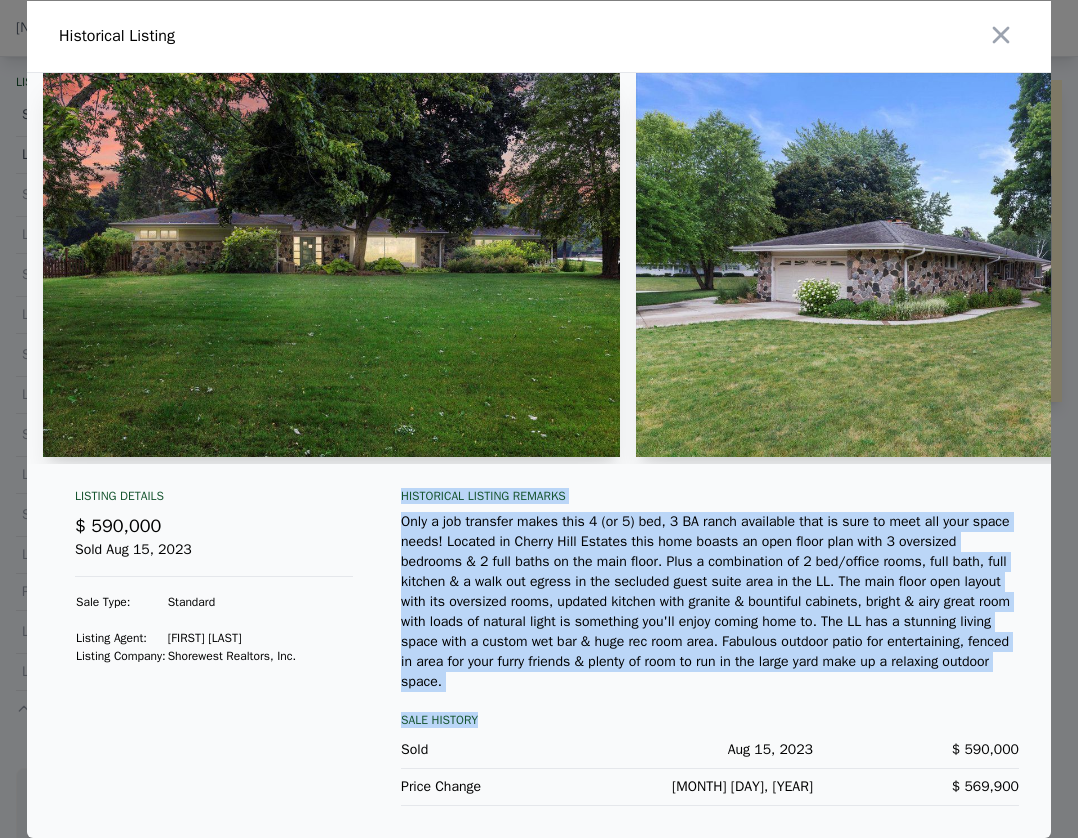 drag, startPoint x: 800, startPoint y: 689, endPoint x: 401, endPoint y: 512, distance: 436.49744 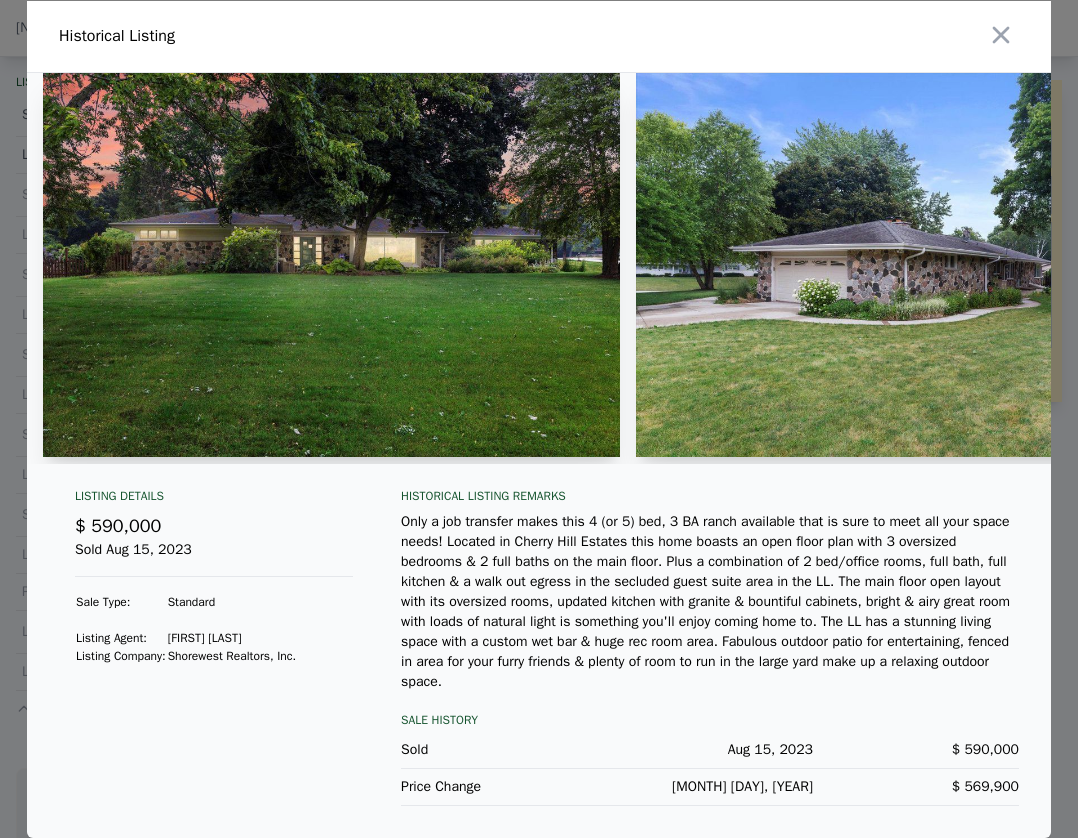 click on "$ 590,000" at bounding box center [916, 750] 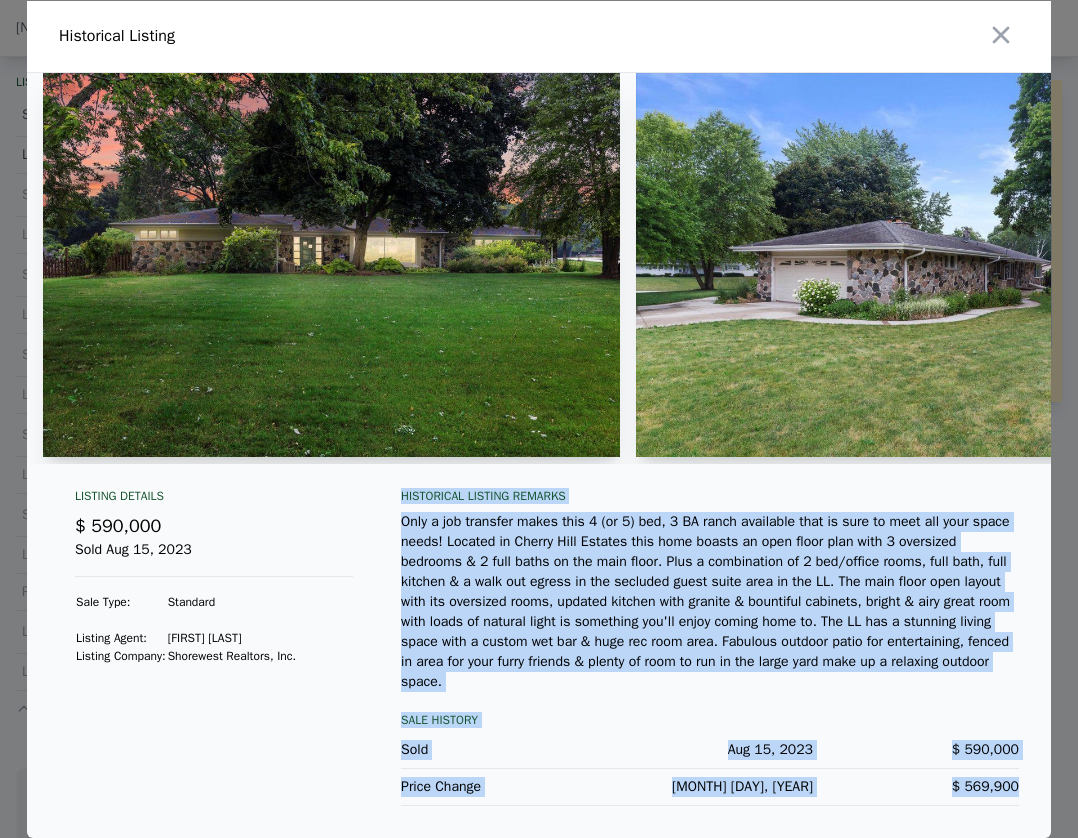 drag, startPoint x: 956, startPoint y: 776, endPoint x: 403, endPoint y: 513, distance: 612.3545 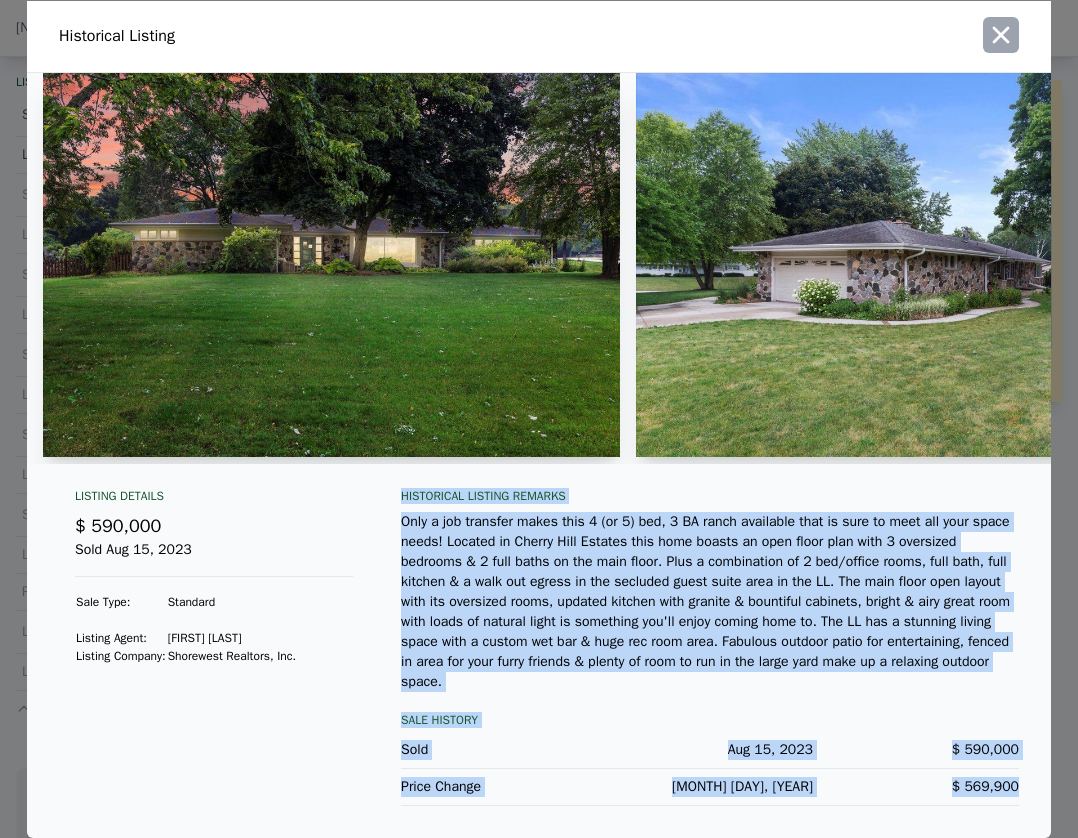 click 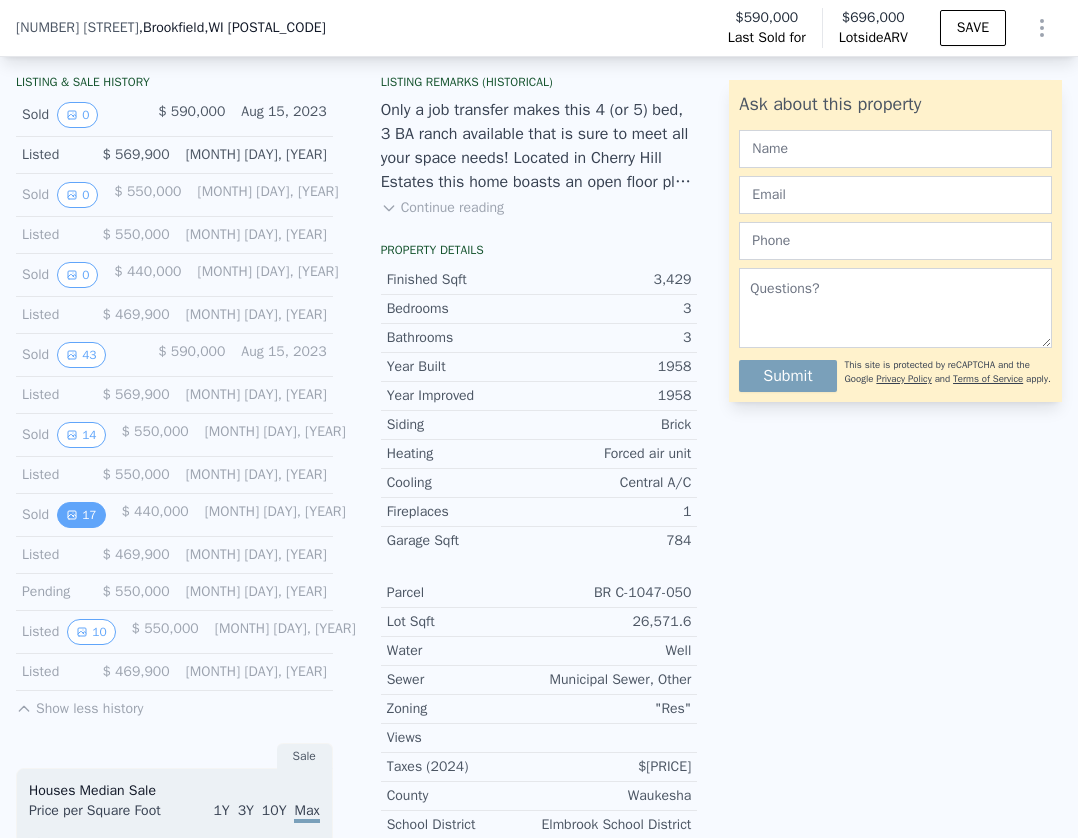 click on "17" at bounding box center (81, 515) 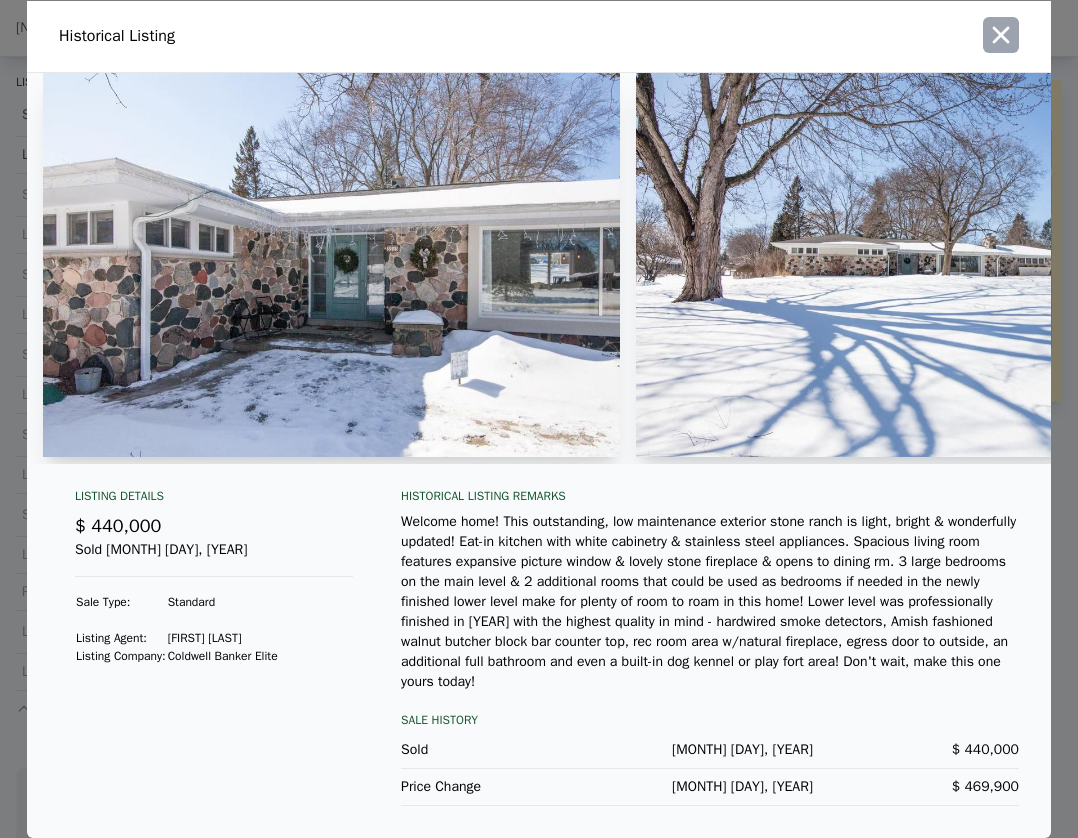 click 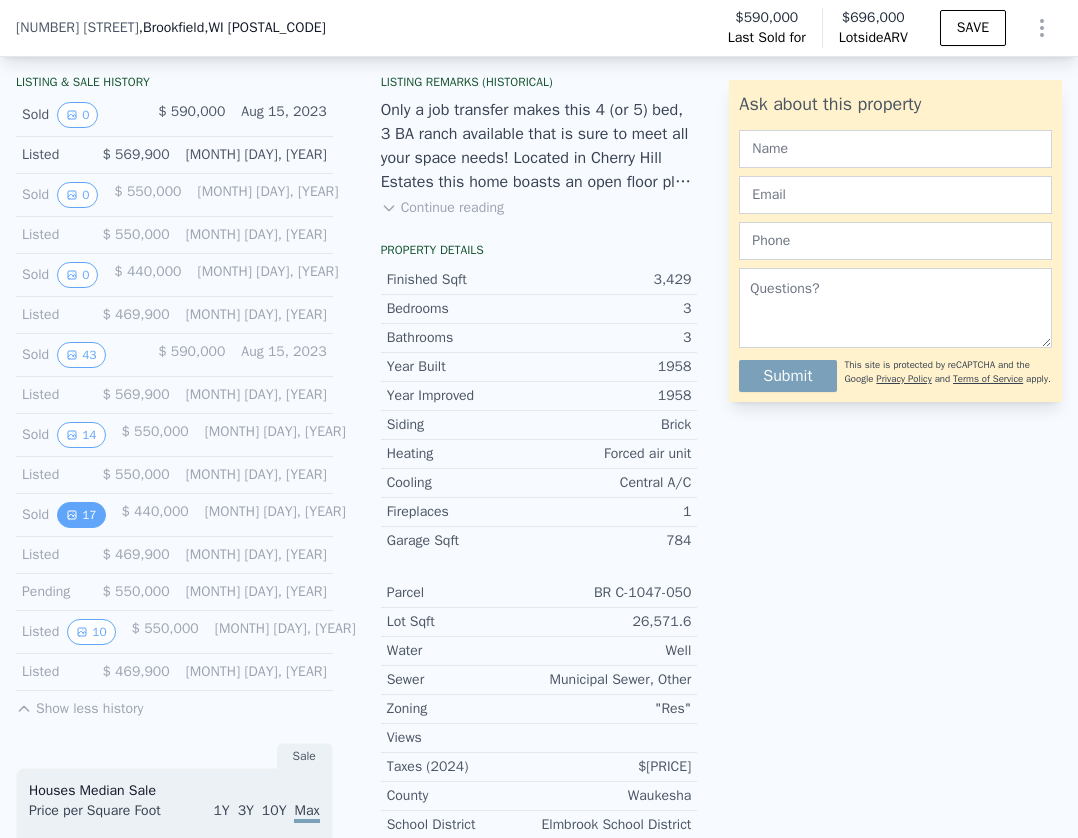click on "17" at bounding box center [81, 515] 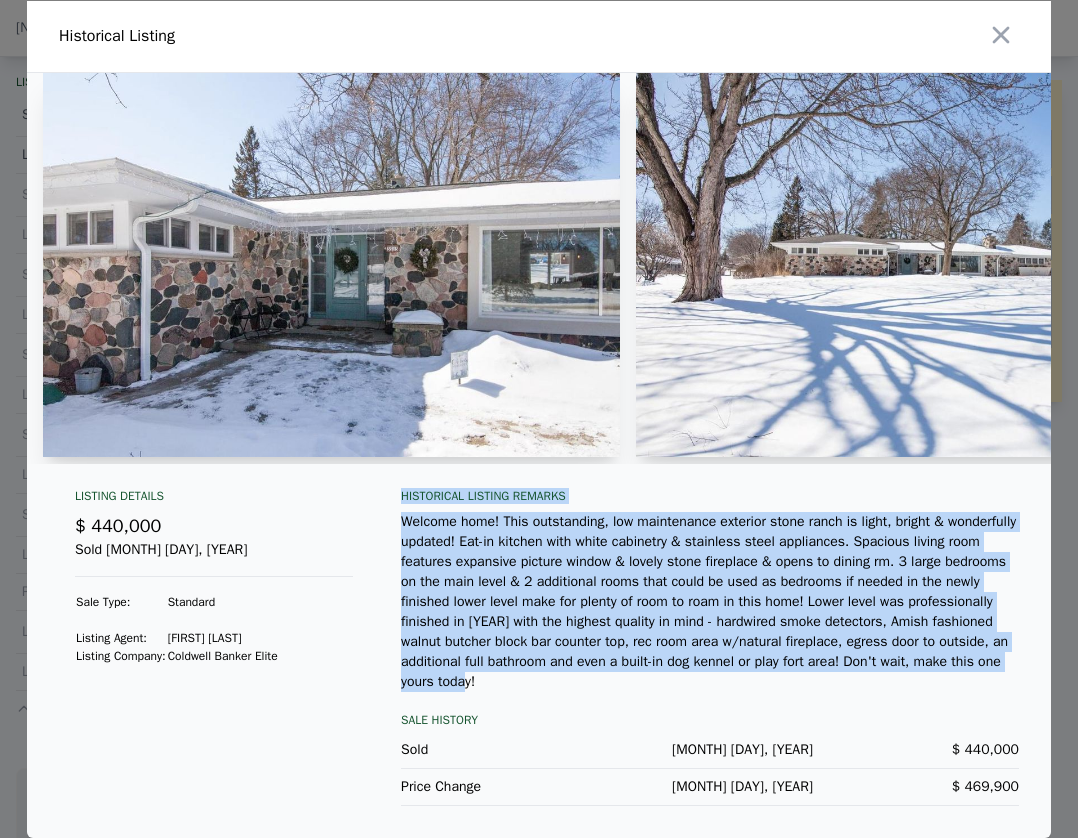 drag, startPoint x: 868, startPoint y: 683, endPoint x: 391, endPoint y: 503, distance: 509.83234 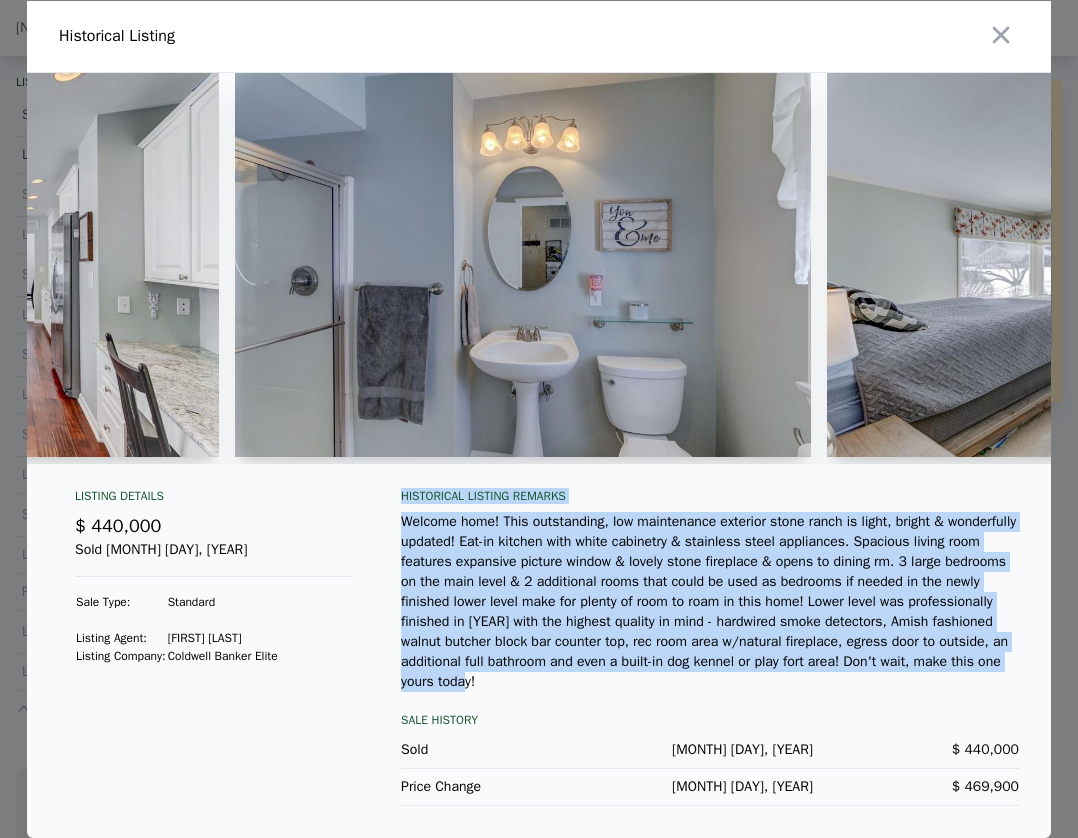 scroll, scrollTop: 0, scrollLeft: 0, axis: both 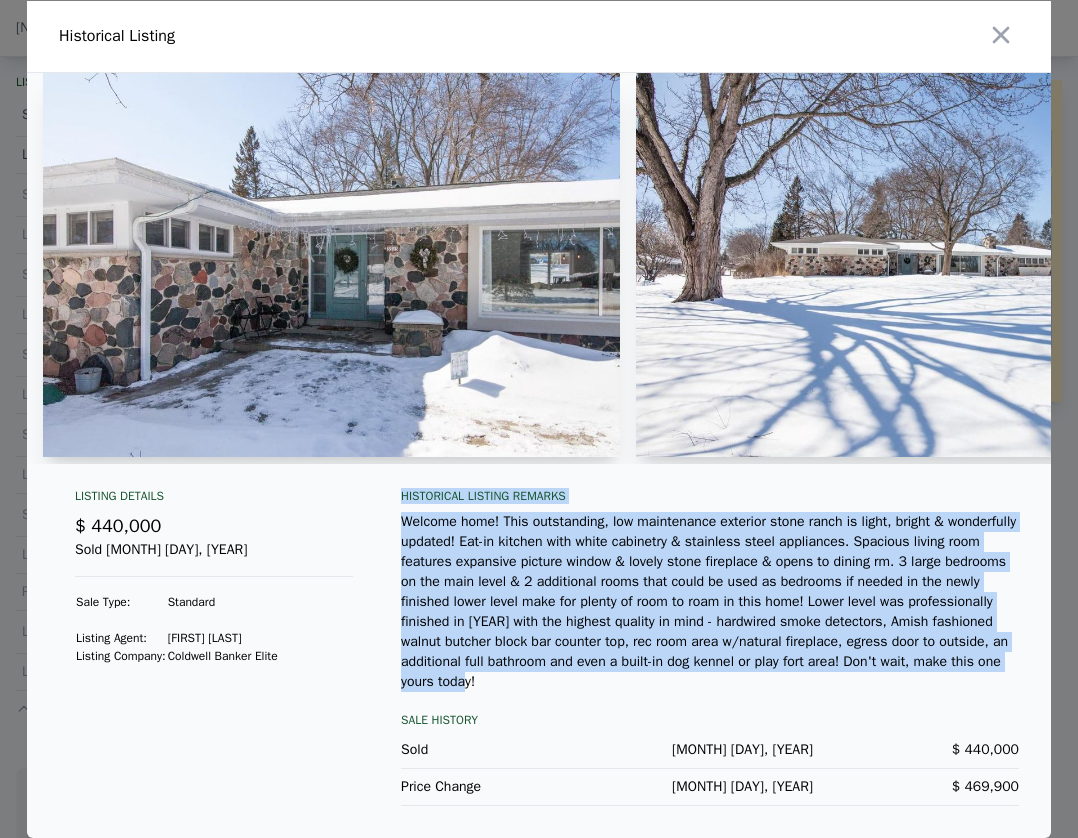 drag, startPoint x: 365, startPoint y: 263, endPoint x: 255, endPoint y: 306, distance: 118.10589 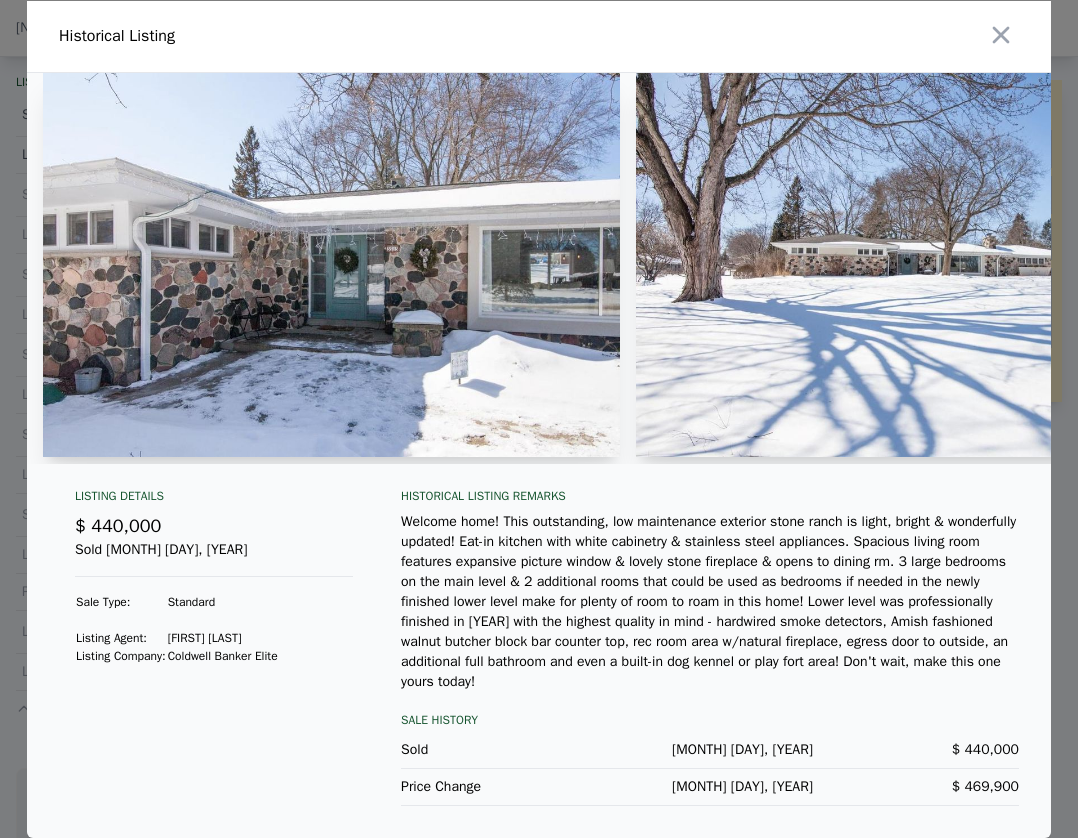 drag, startPoint x: 144, startPoint y: 480, endPoint x: 171, endPoint y: 480, distance: 27 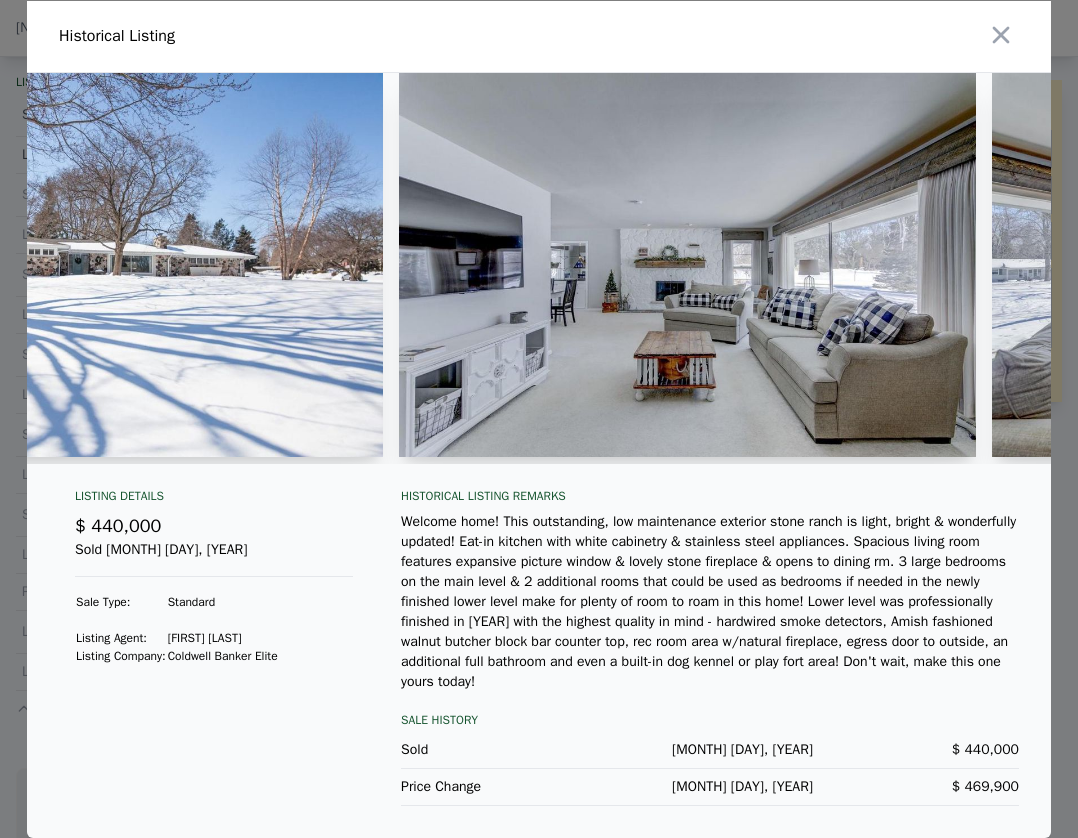 scroll, scrollTop: 0, scrollLeft: 1181, axis: horizontal 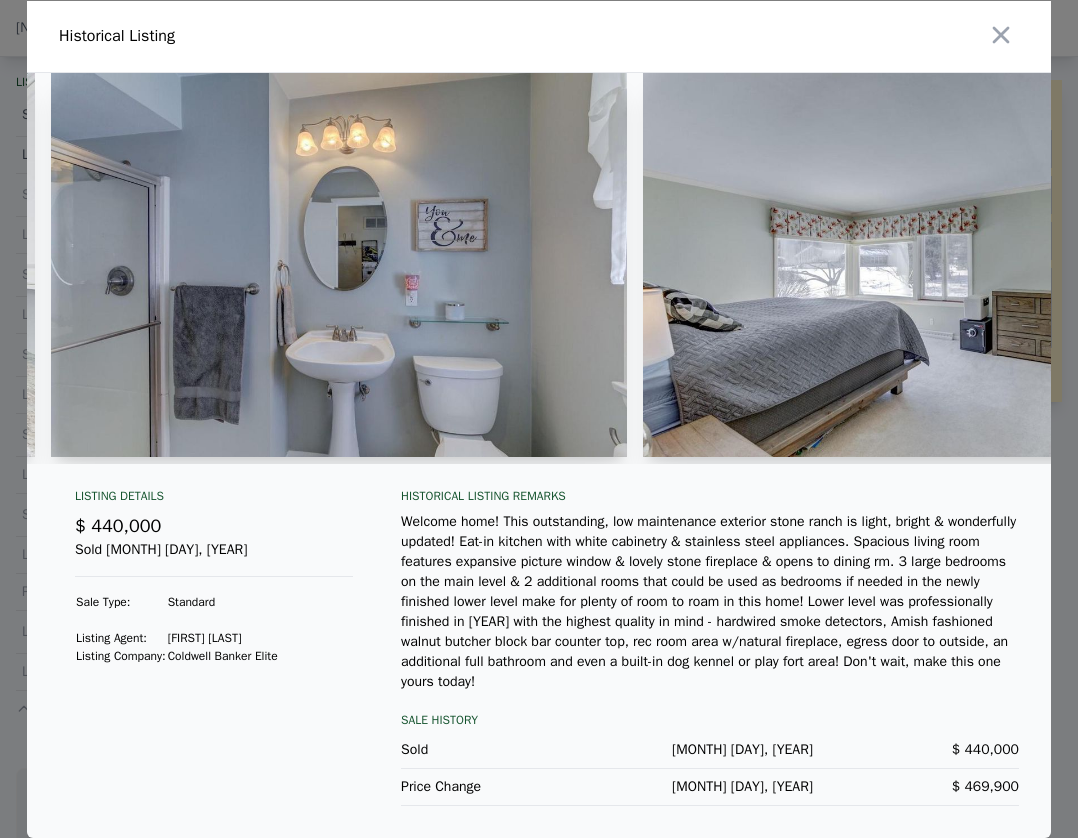 drag, startPoint x: 929, startPoint y: 274, endPoint x: 1017, endPoint y: 261, distance: 88.95505 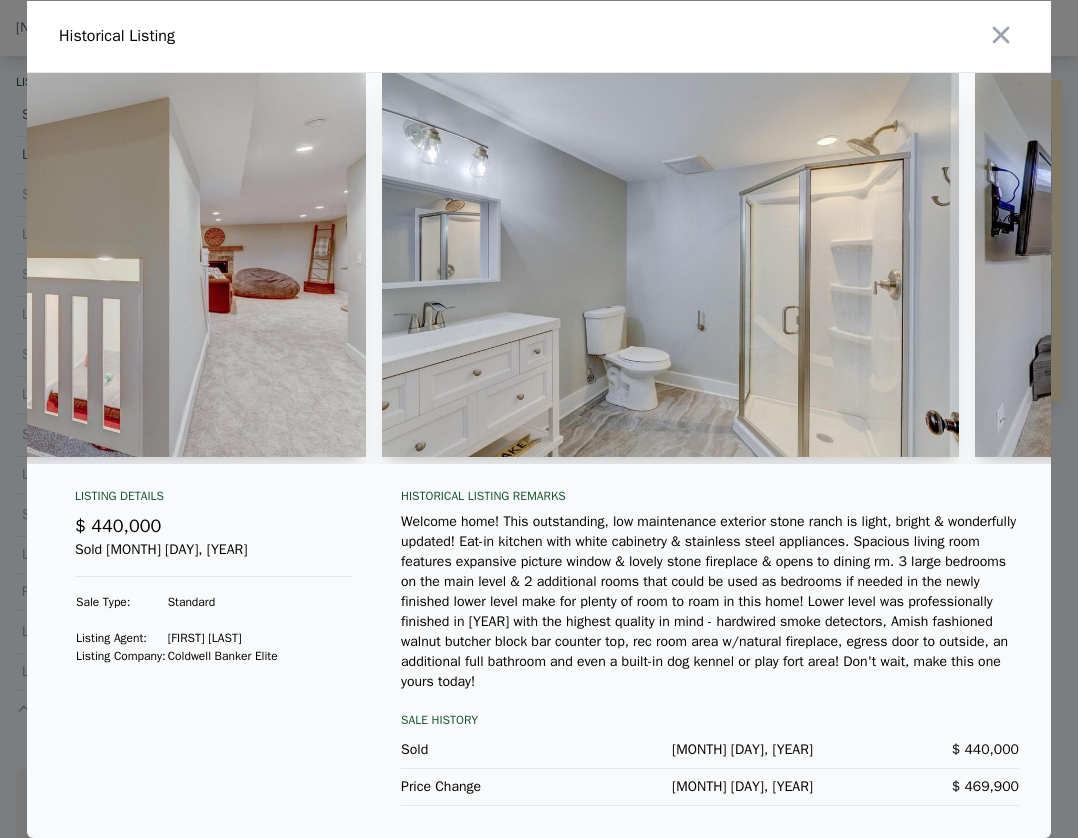 scroll, scrollTop: 0, scrollLeft: 7571, axis: horizontal 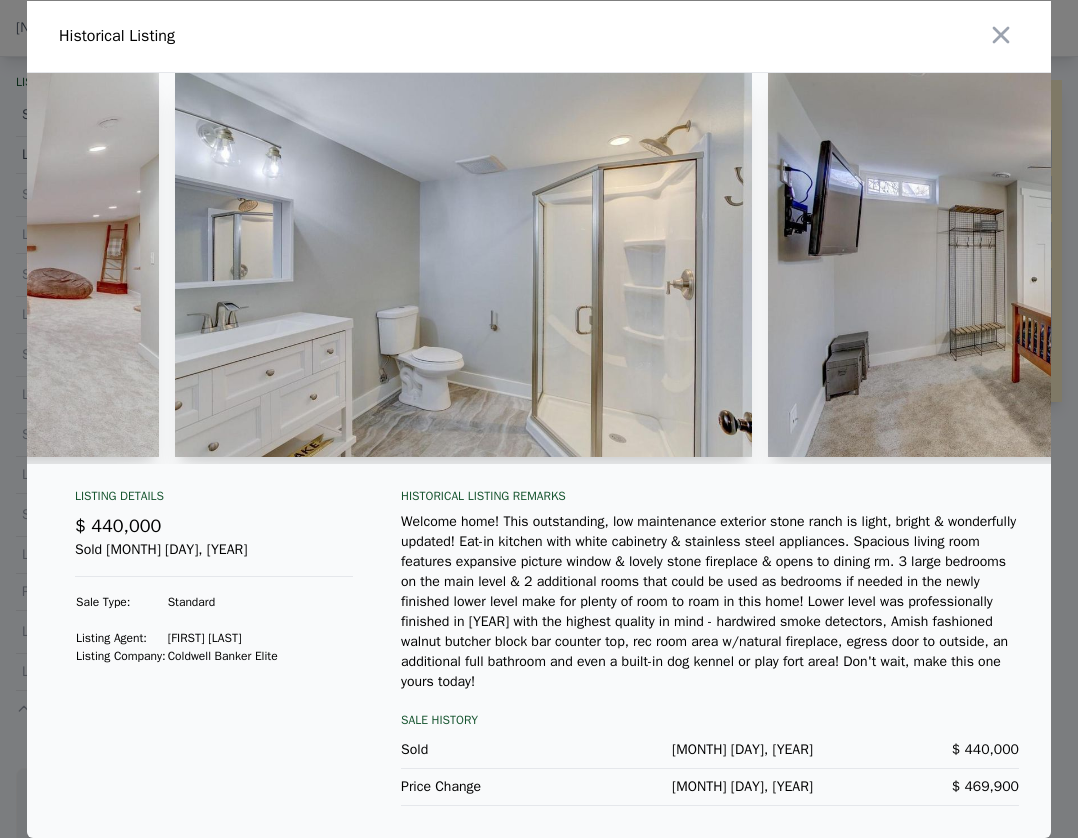 drag, startPoint x: 865, startPoint y: 480, endPoint x: 914, endPoint y: 478, distance: 49.0408 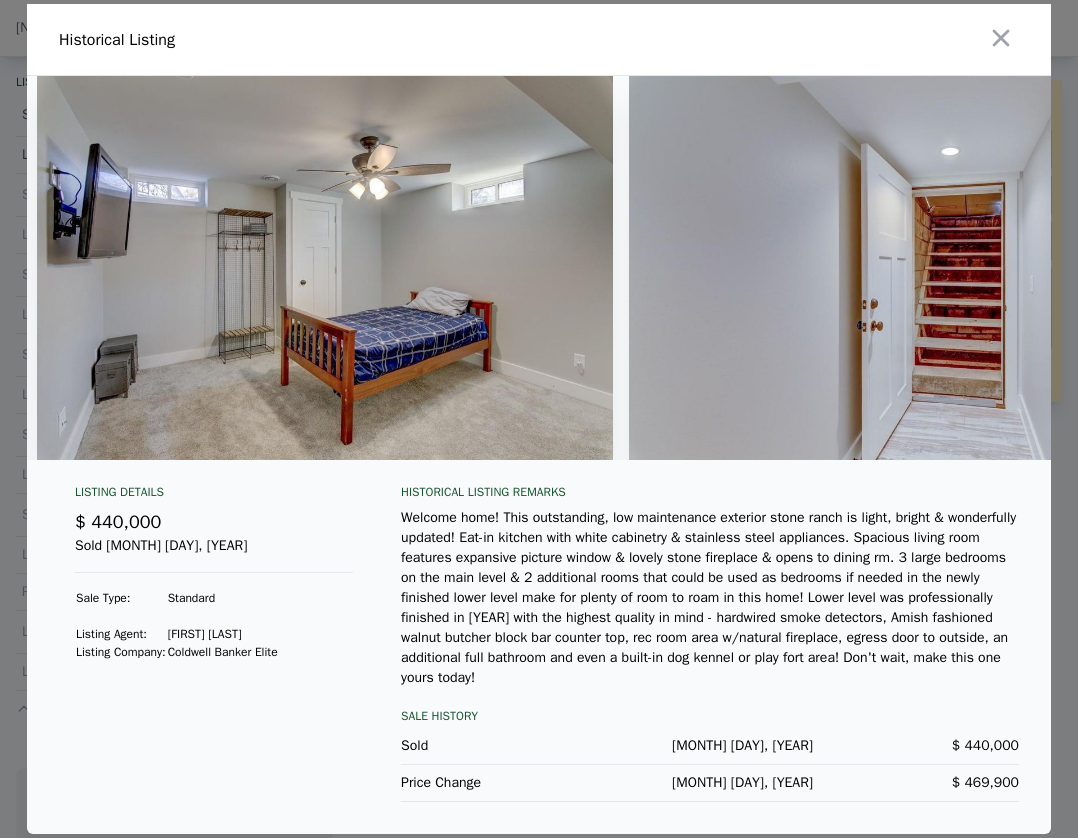 scroll, scrollTop: 0, scrollLeft: 8251, axis: horizontal 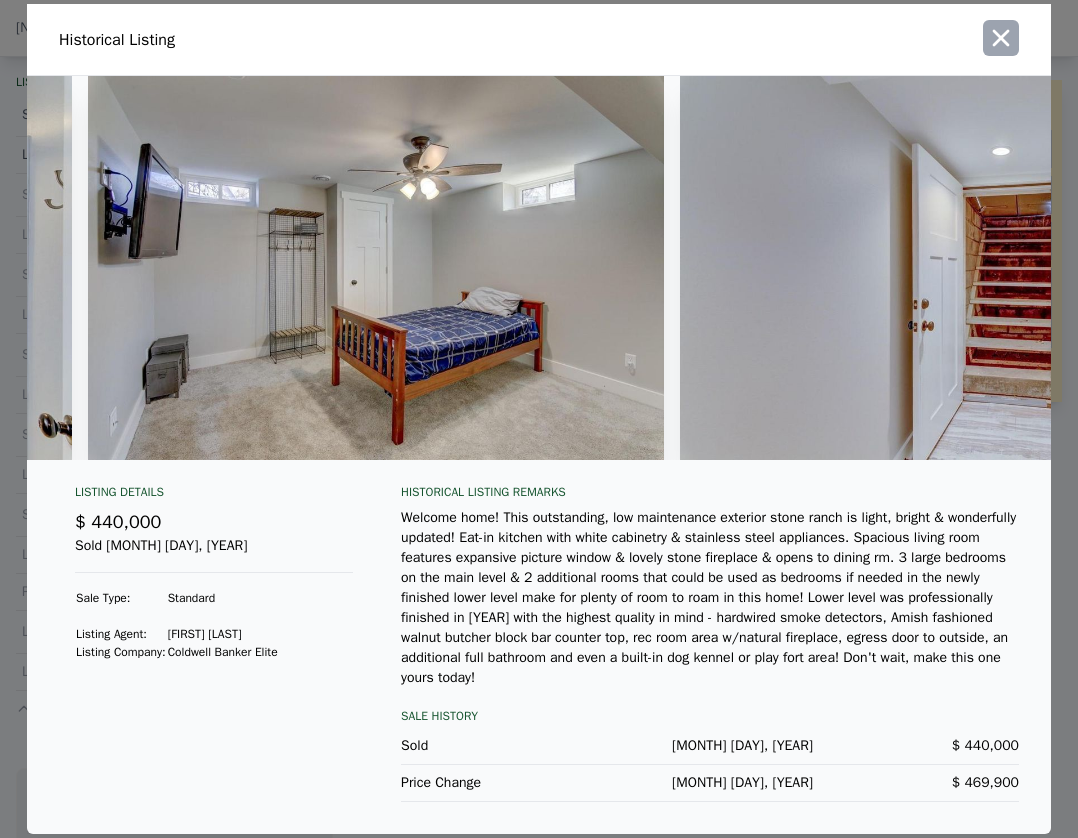 click at bounding box center [1001, 38] 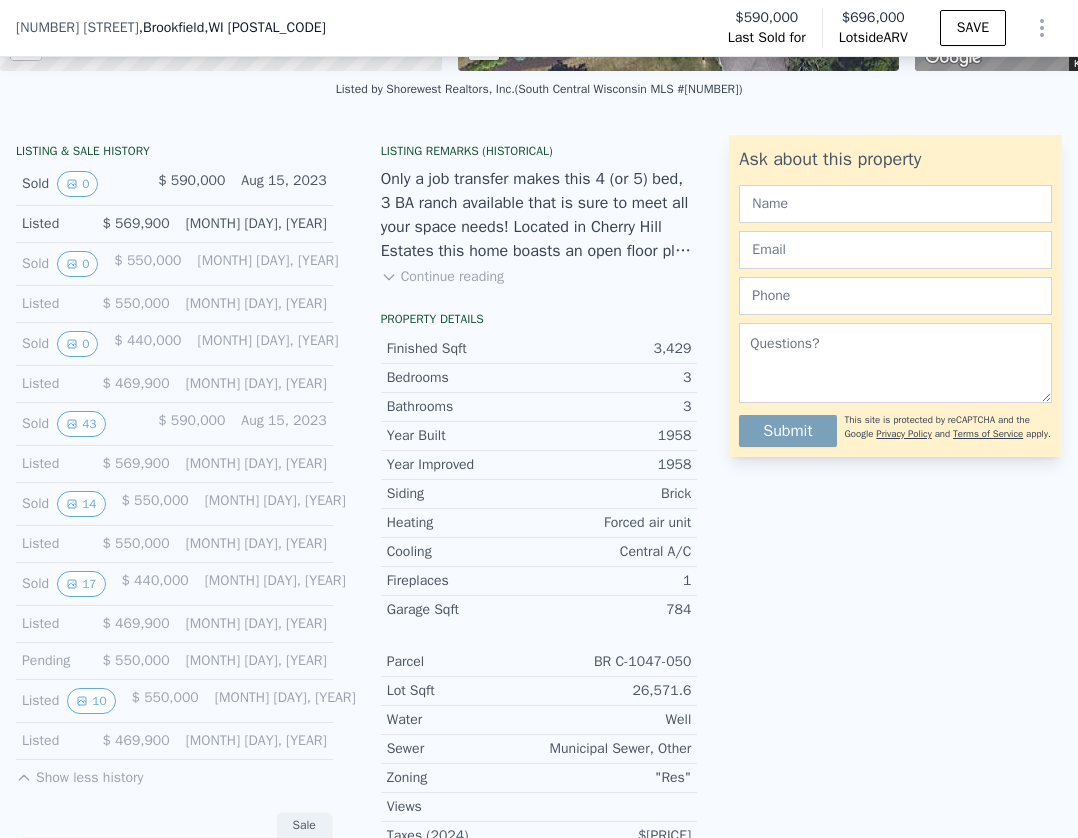 scroll, scrollTop: 395, scrollLeft: 0, axis: vertical 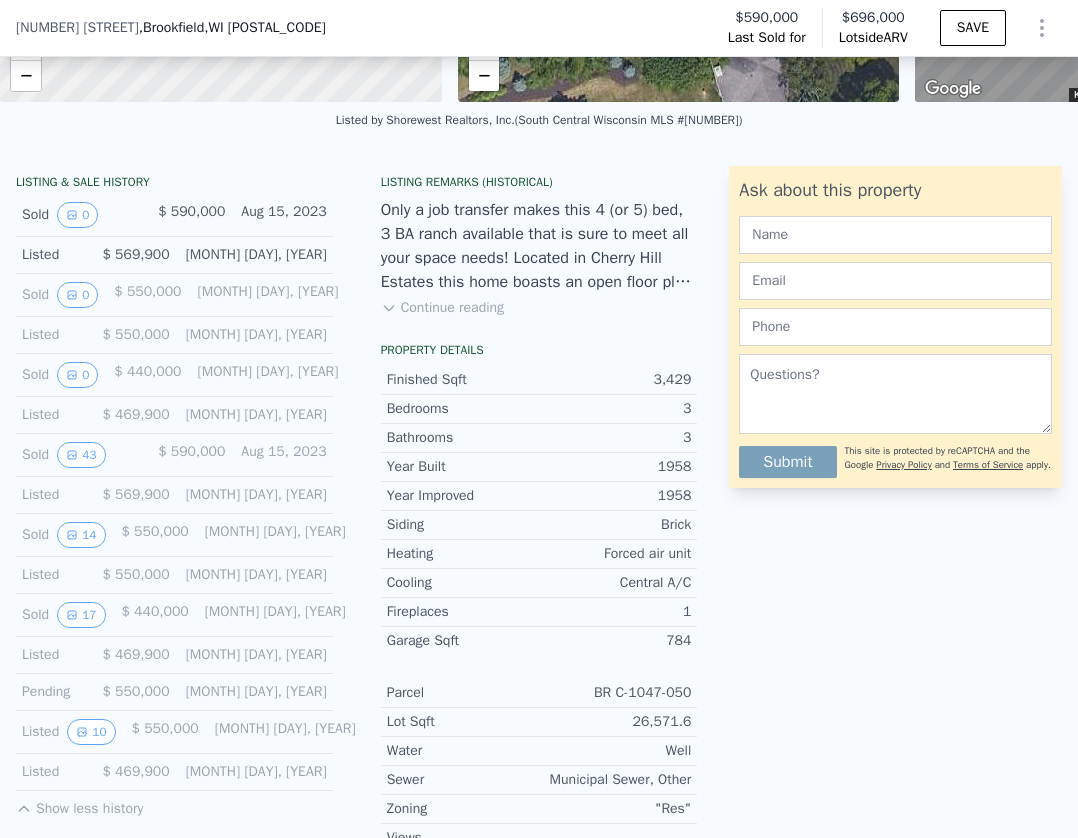 click on "LISTING & SALE HISTORY Sold [NUMBER] $ [PRICE] [MONTH] [DAY], [YEAR] Listed $ [PRICE] [MONTH] [DAY], [YEAR] Sold [NUMBER] $ [PRICE] [MONTH] [DAY], [YEAR] Listed $ [PRICE] [MONTH] [DAY], [YEAR] Sold [NUMBER] $ [PRICE] [MONTH] [DAY], [YEAR] Listed $ [PRICE] [MONTH] [DAY], [YEAR] Pending $ [PRICE] [MONTH] [DAY], [YEAR] Listed [NUMBER] $ [PRICE] [MONTH] [DAY], [YEAR] Listed $ [PRICE] [MONTH] [DAY], [YEAR]  Show less history" at bounding box center [174, 492] 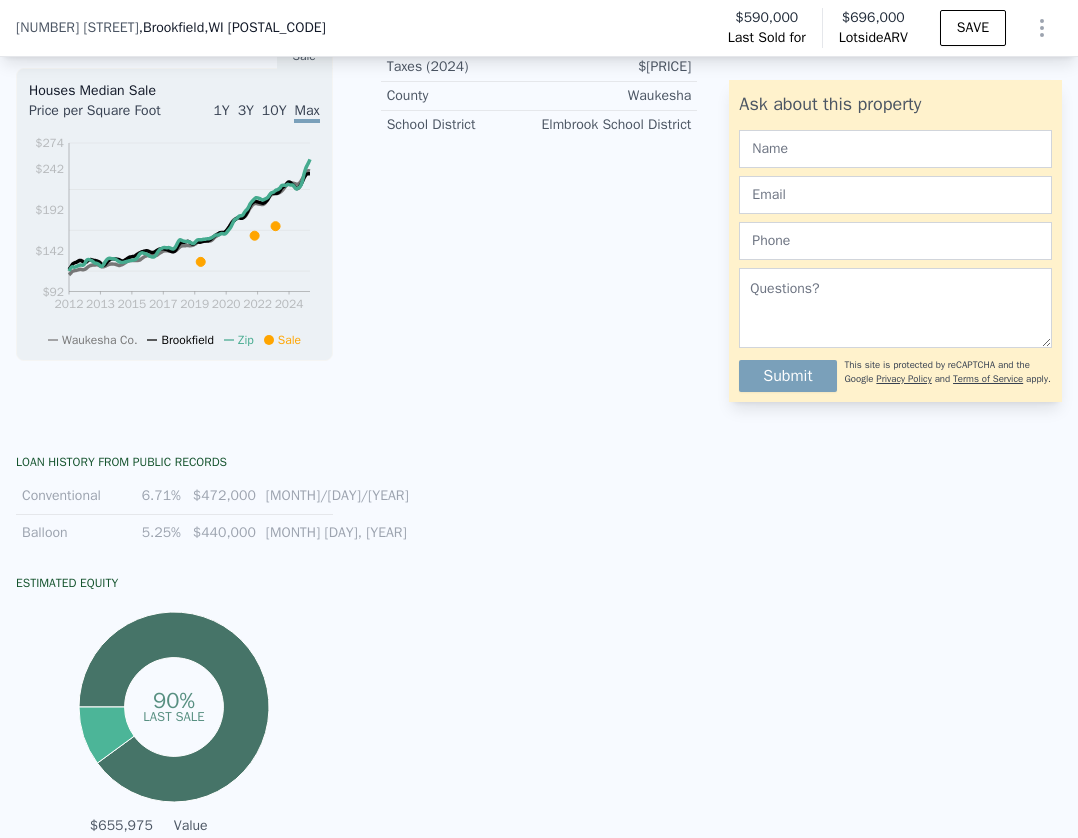 scroll, scrollTop: 395, scrollLeft: 0, axis: vertical 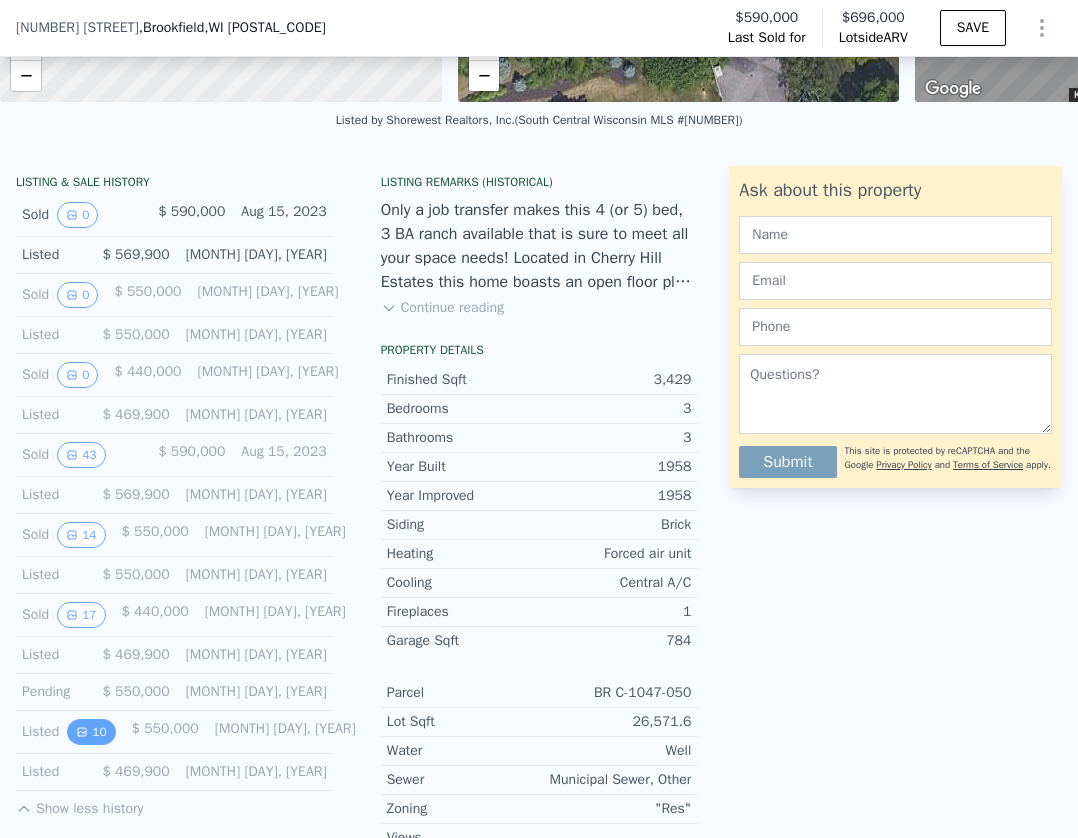 click on "10" at bounding box center [91, 732] 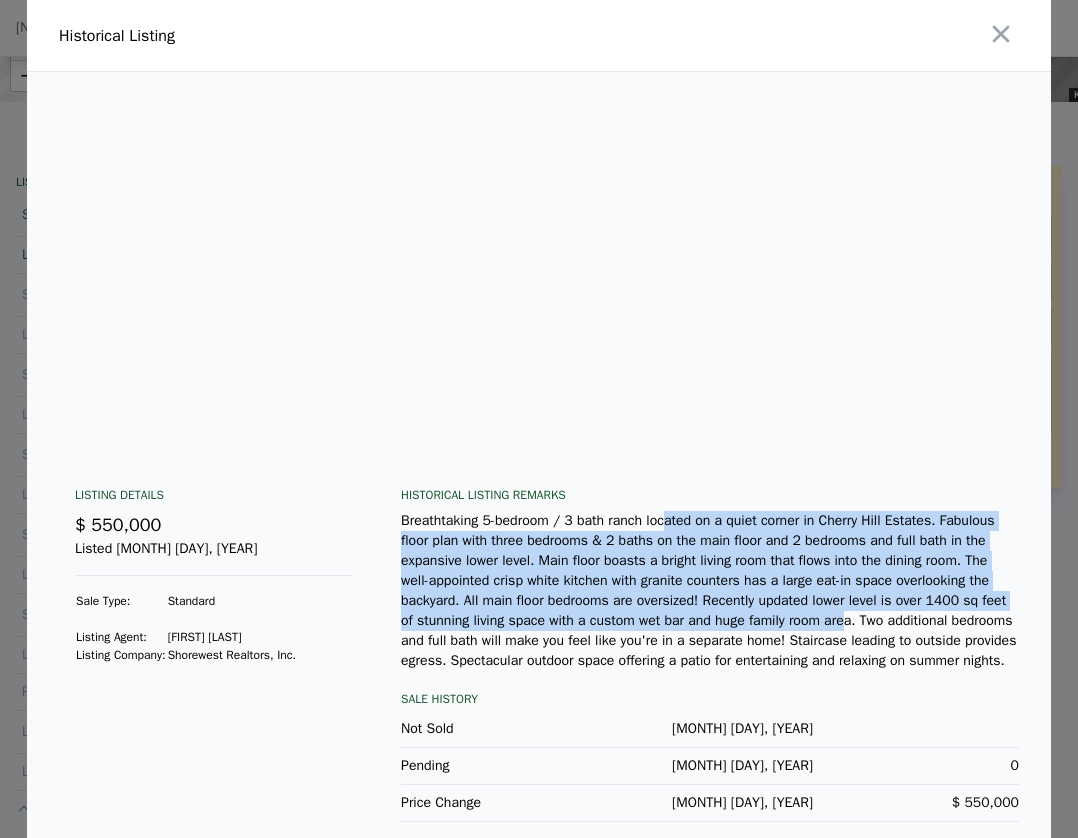 drag, startPoint x: 647, startPoint y: 531, endPoint x: 638, endPoint y: 638, distance: 107.37784 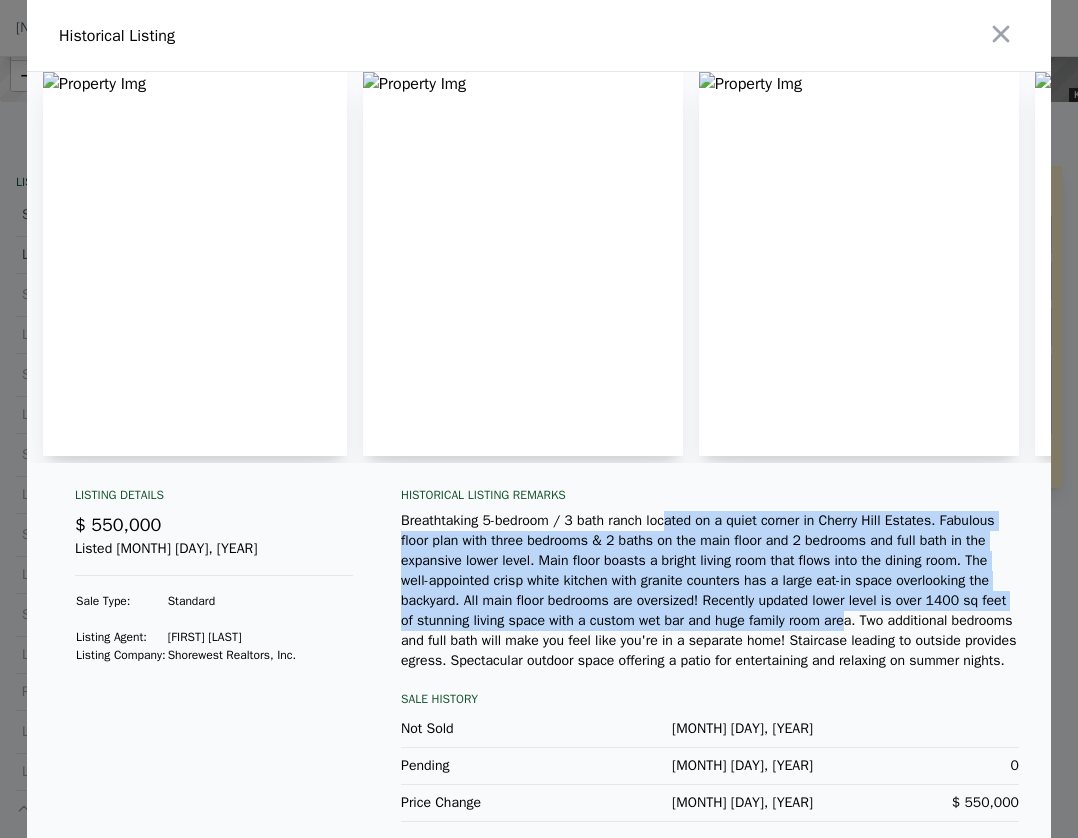 click on "Breathtaking 5-bedroom / 3 bath ranch located on a quiet corner in Cherry Hill Estates.  Fabulous floor plan with three bedrooms & 2 baths on the main floor and 2 bedrooms and full bath in the expansive lower level. Main floor boasts a bright living room that flows into the dining room.  The well-appointed crisp white kitchen with granite counters has a large eat-in space overlooking the backyard.  All main floor bedrooms are oversized!  Recently updated lower level is over 1400 sq feet of stunning living space with a custom wet bar and huge family room area.  Two additional bedrooms and full bath will make you feel like you're in a separate home!  Staircase leading to outside provides egress.  Spectacular outdoor space offering a patio for entertaining and relaxing on summer nights." at bounding box center [710, 591] 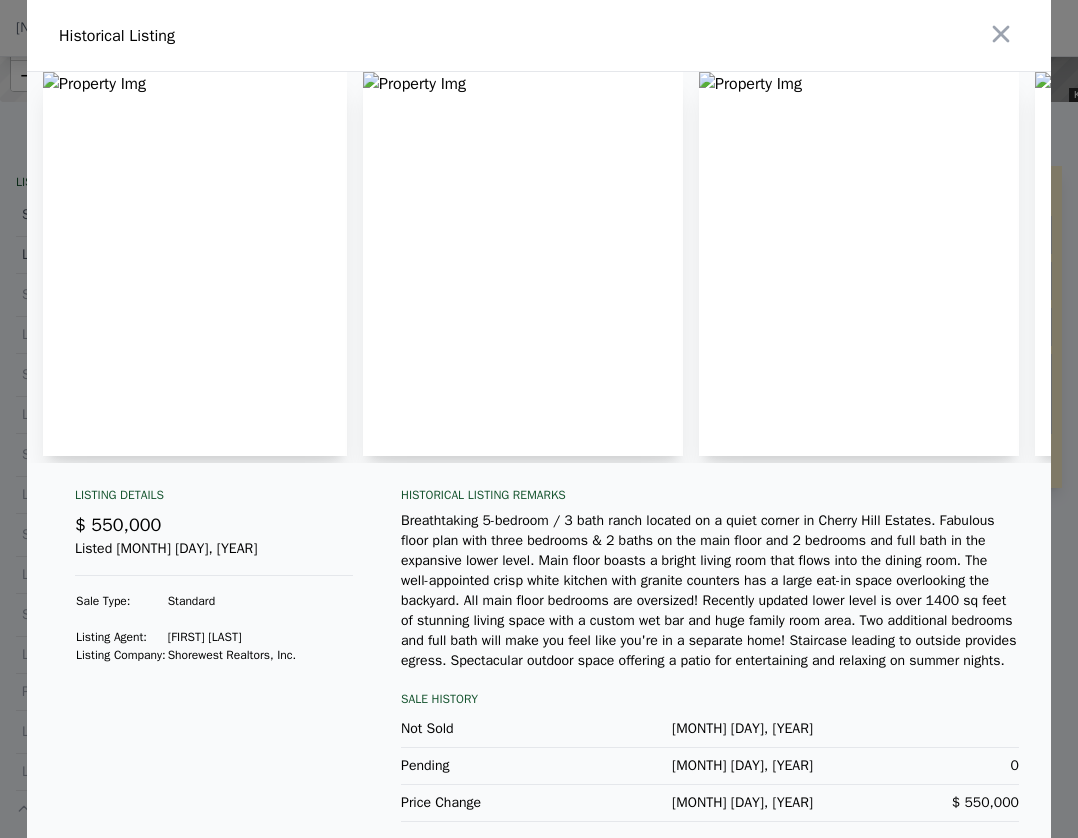 click at bounding box center [195, 264] 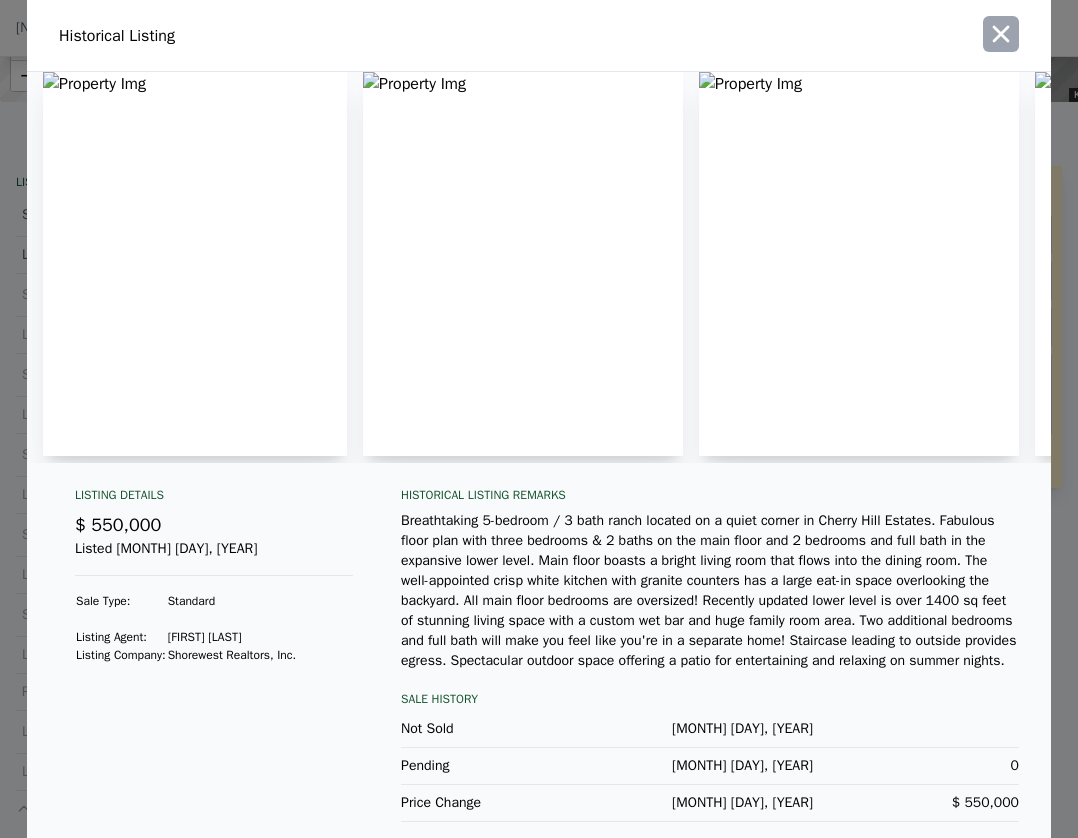 click 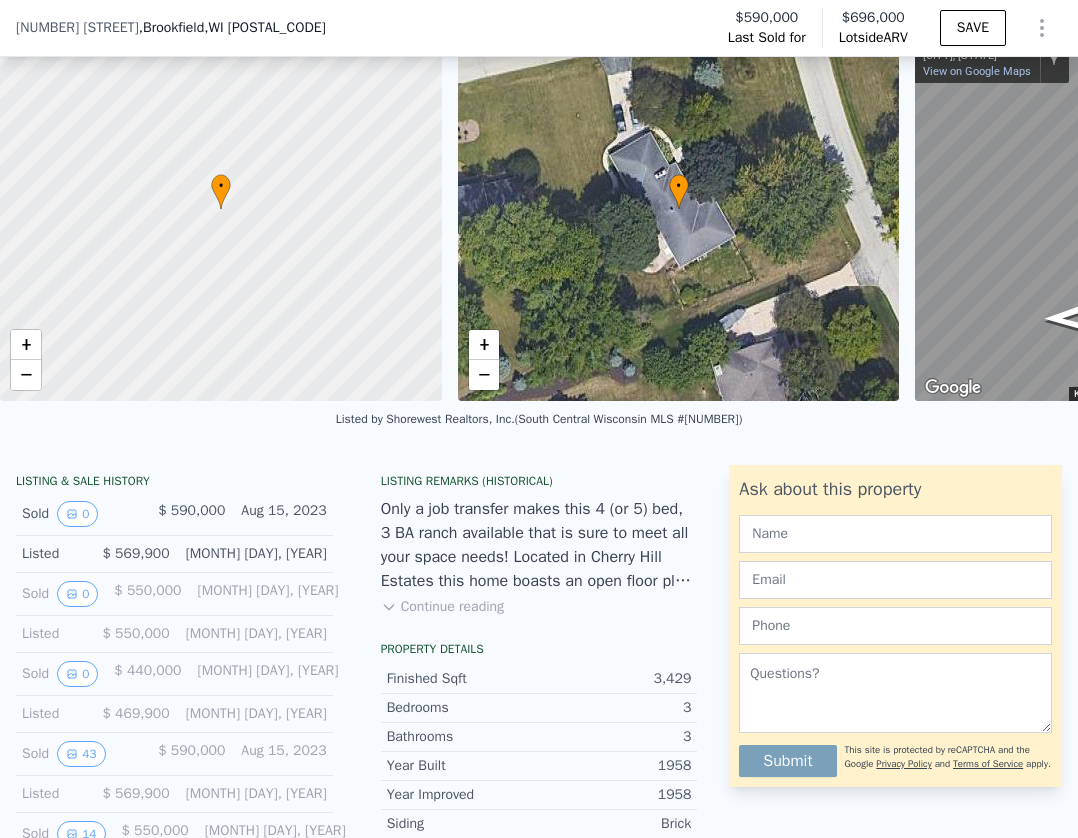 scroll, scrollTop: 7, scrollLeft: 0, axis: vertical 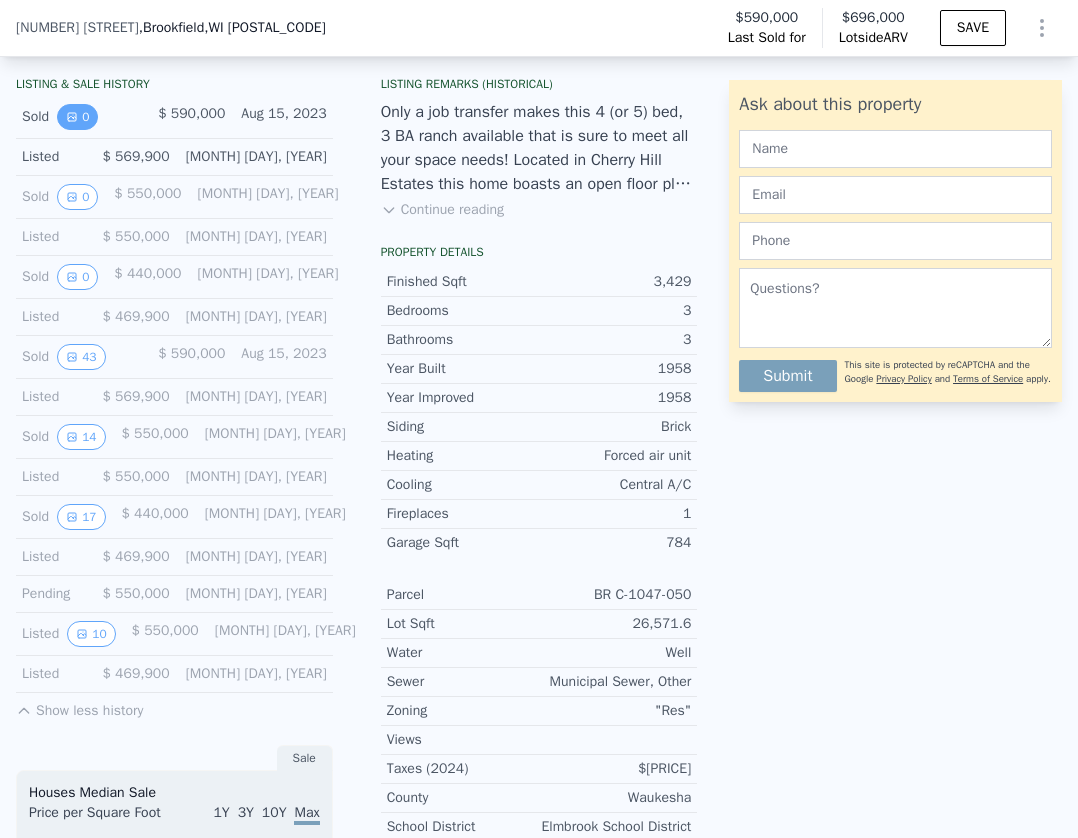 click 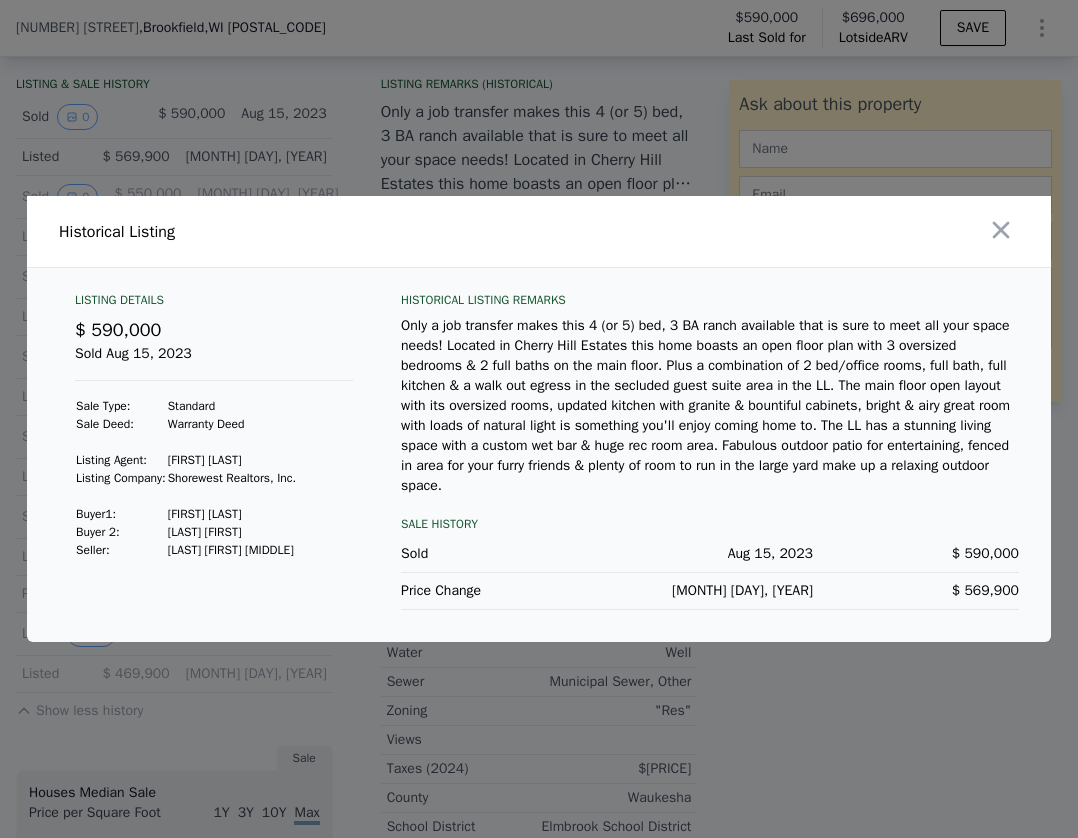 click at bounding box center (539, 419) 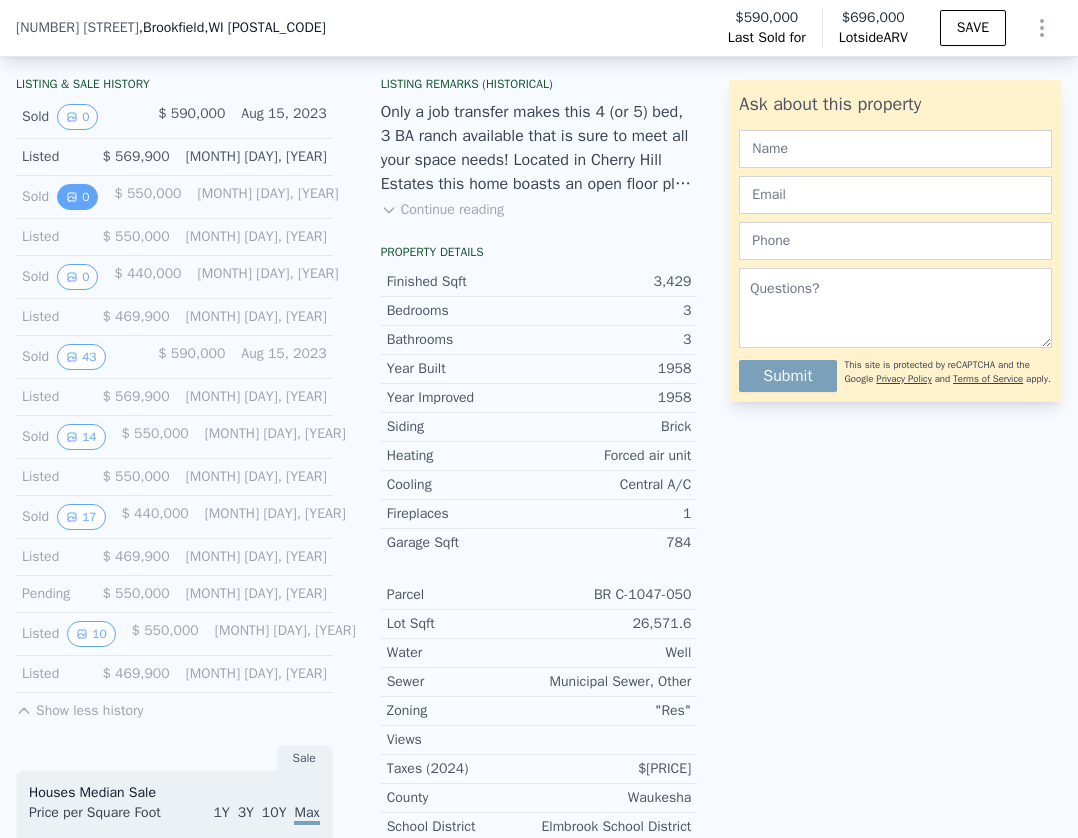 click on "0" at bounding box center [77, 197] 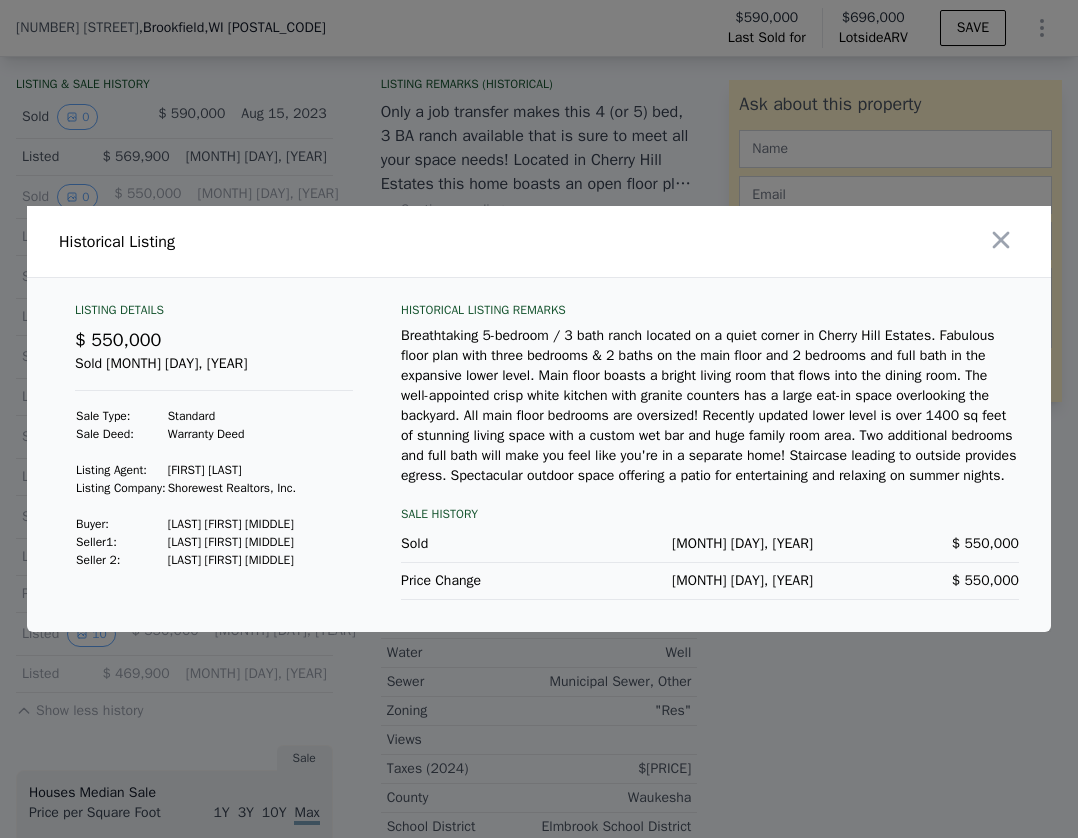 click at bounding box center (539, 419) 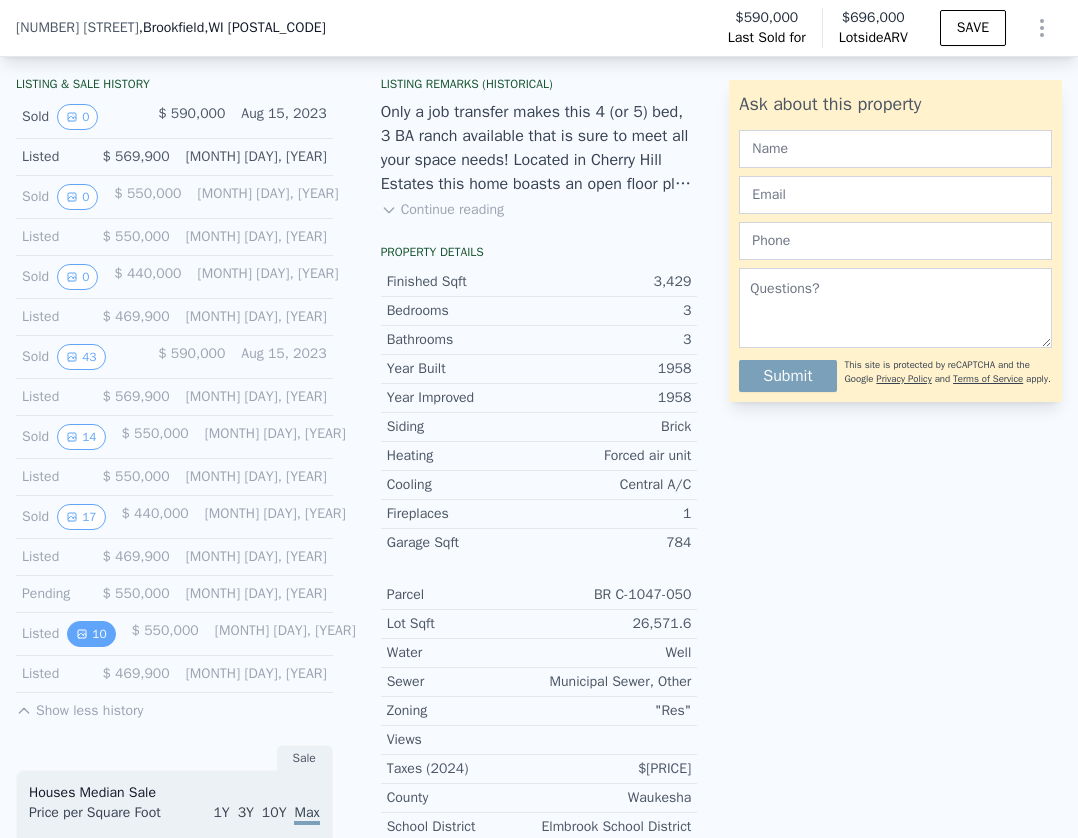 click on "10" at bounding box center (91, 634) 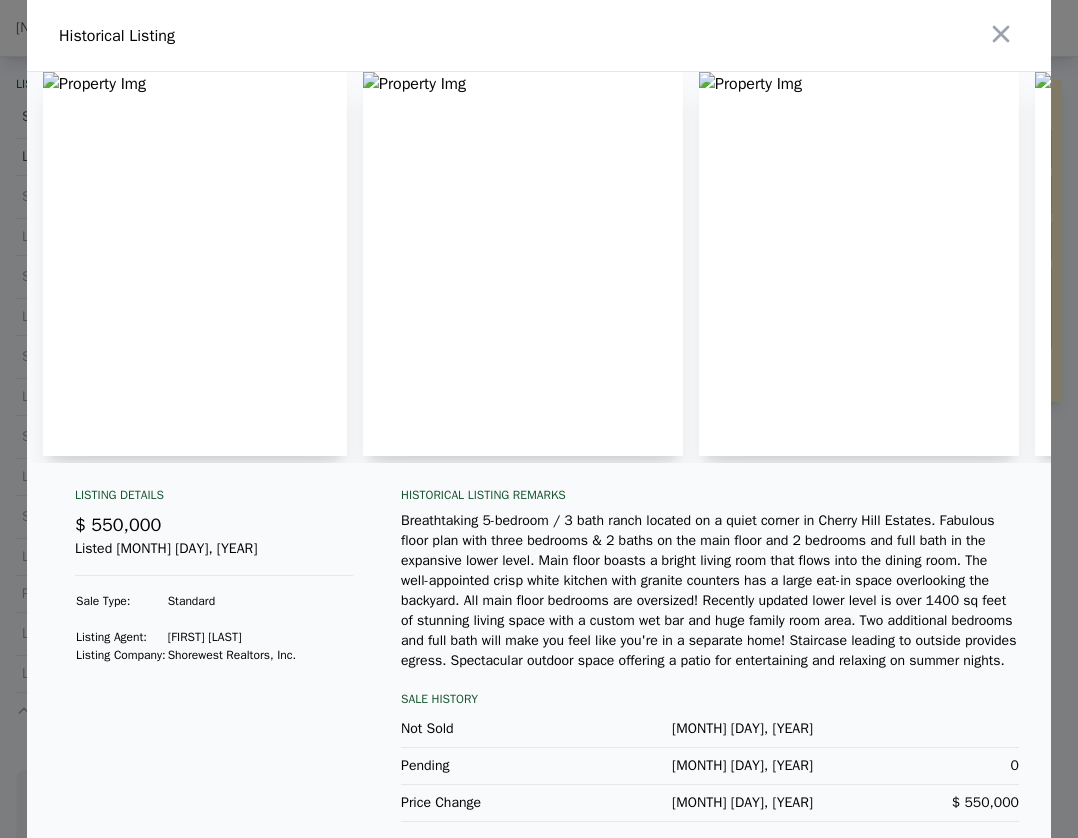 click at bounding box center [539, 419] 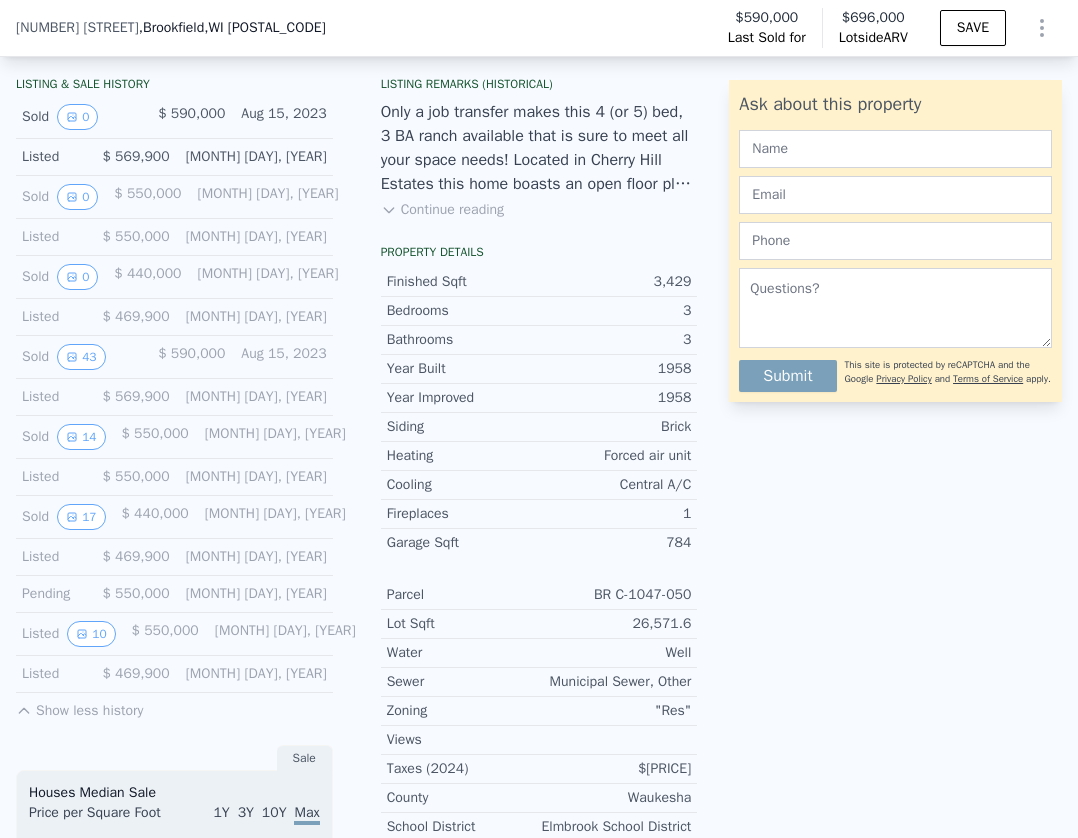 click on "Listed" at bounding box center (54, 477) 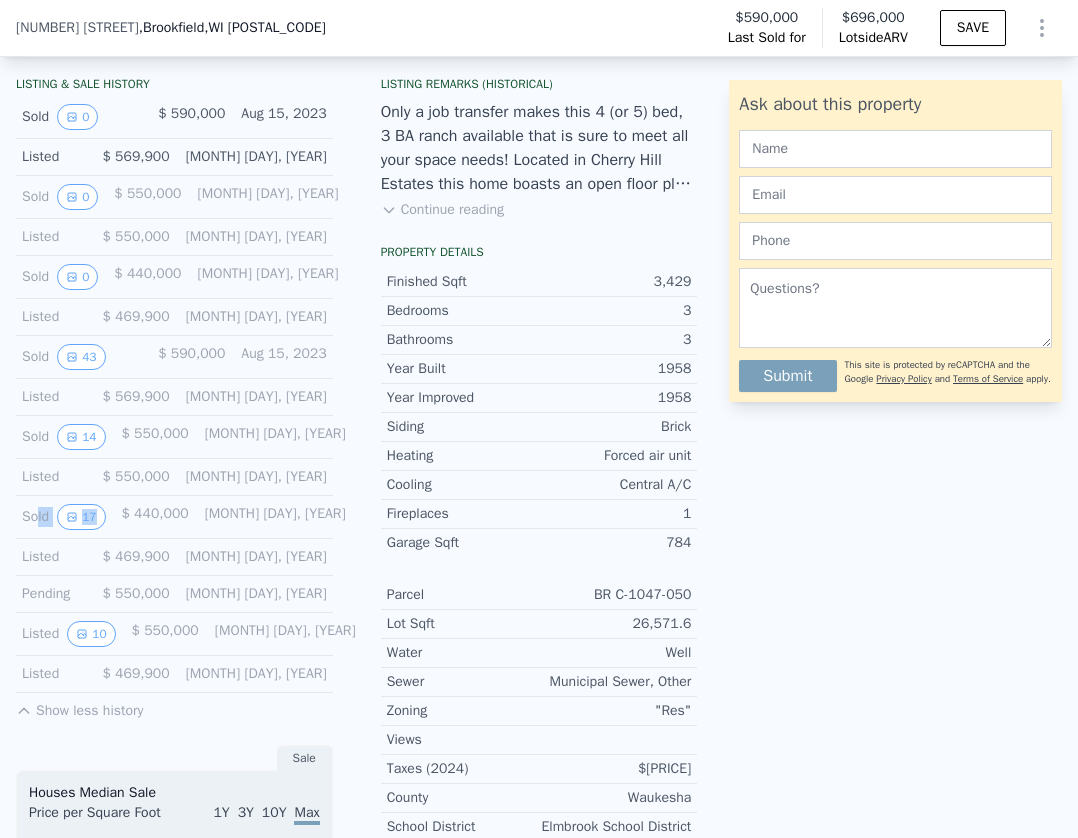 drag, startPoint x: 38, startPoint y: 528, endPoint x: 172, endPoint y: 528, distance: 134 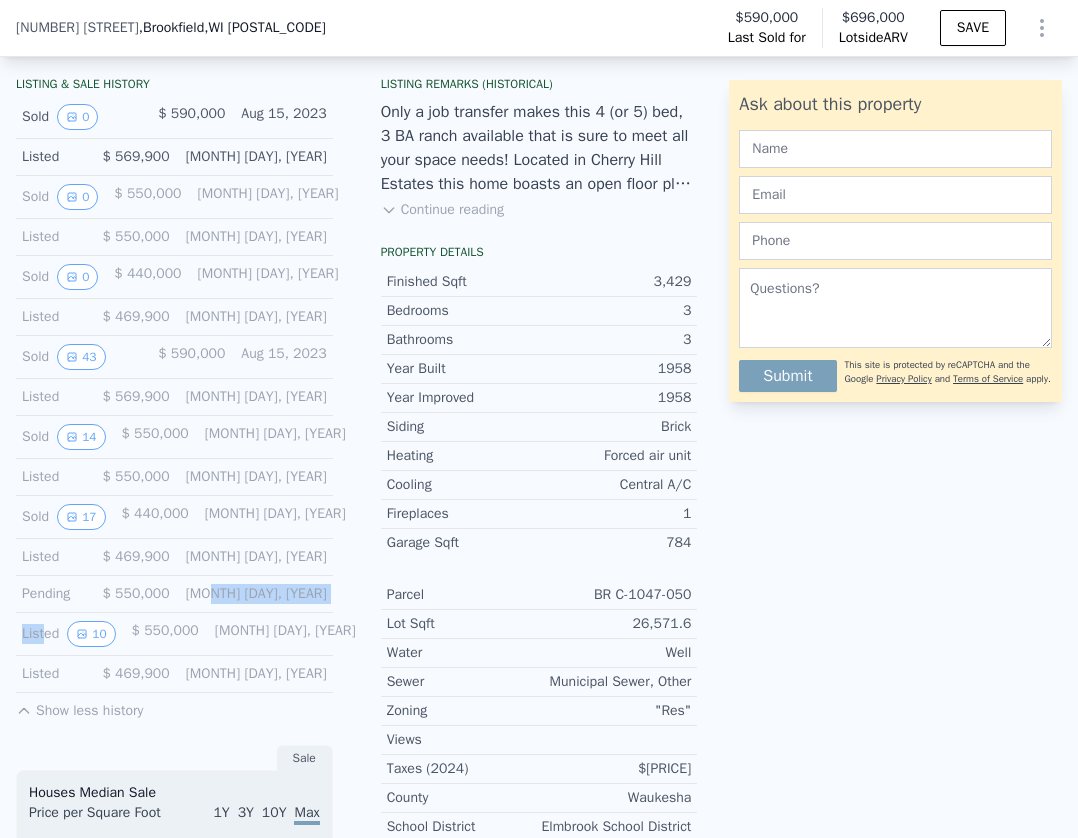 drag, startPoint x: 46, startPoint y: 648, endPoint x: 263, endPoint y: 614, distance: 219.64745 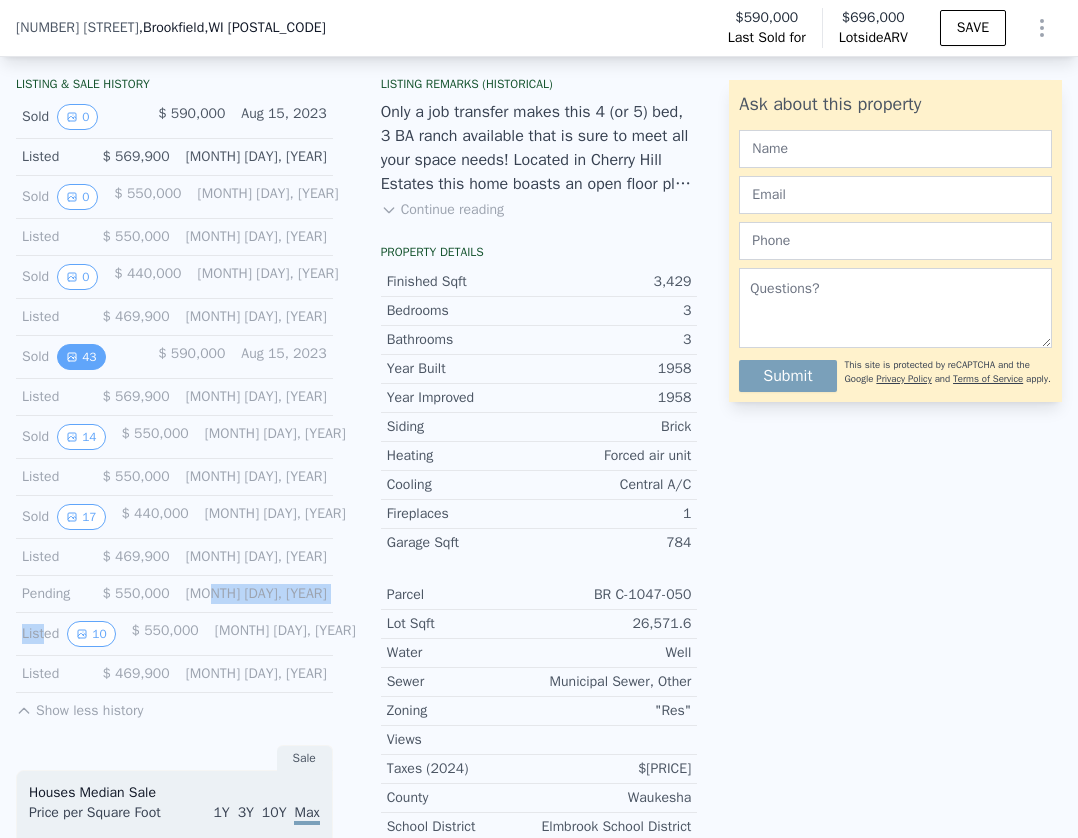 click on "43" at bounding box center (81, 357) 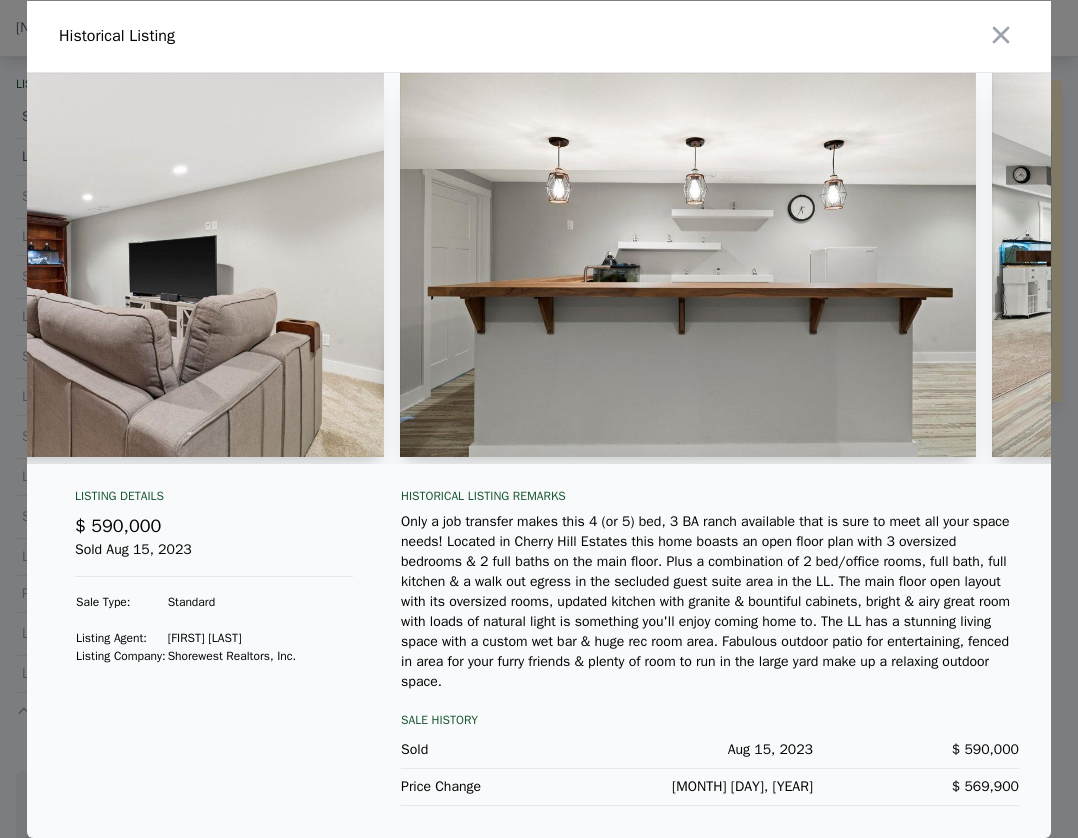 scroll, scrollTop: 0, scrollLeft: 14340, axis: horizontal 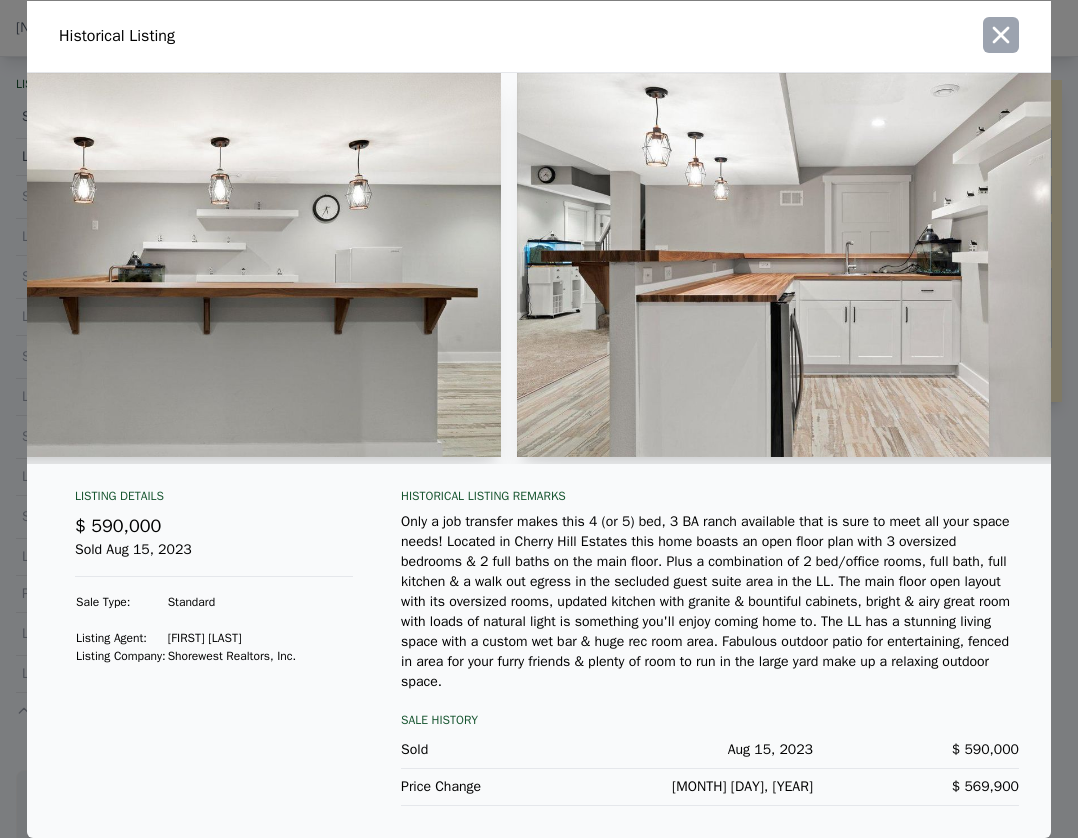 click 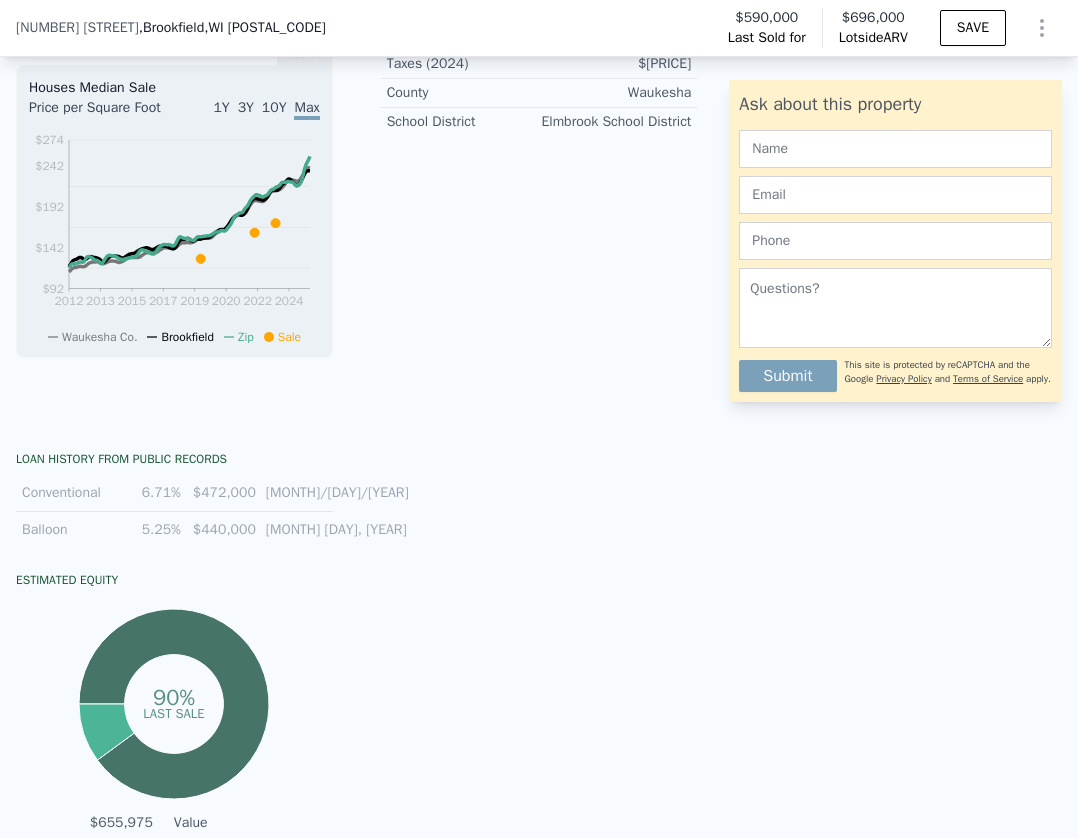 scroll, scrollTop: 1293, scrollLeft: 0, axis: vertical 